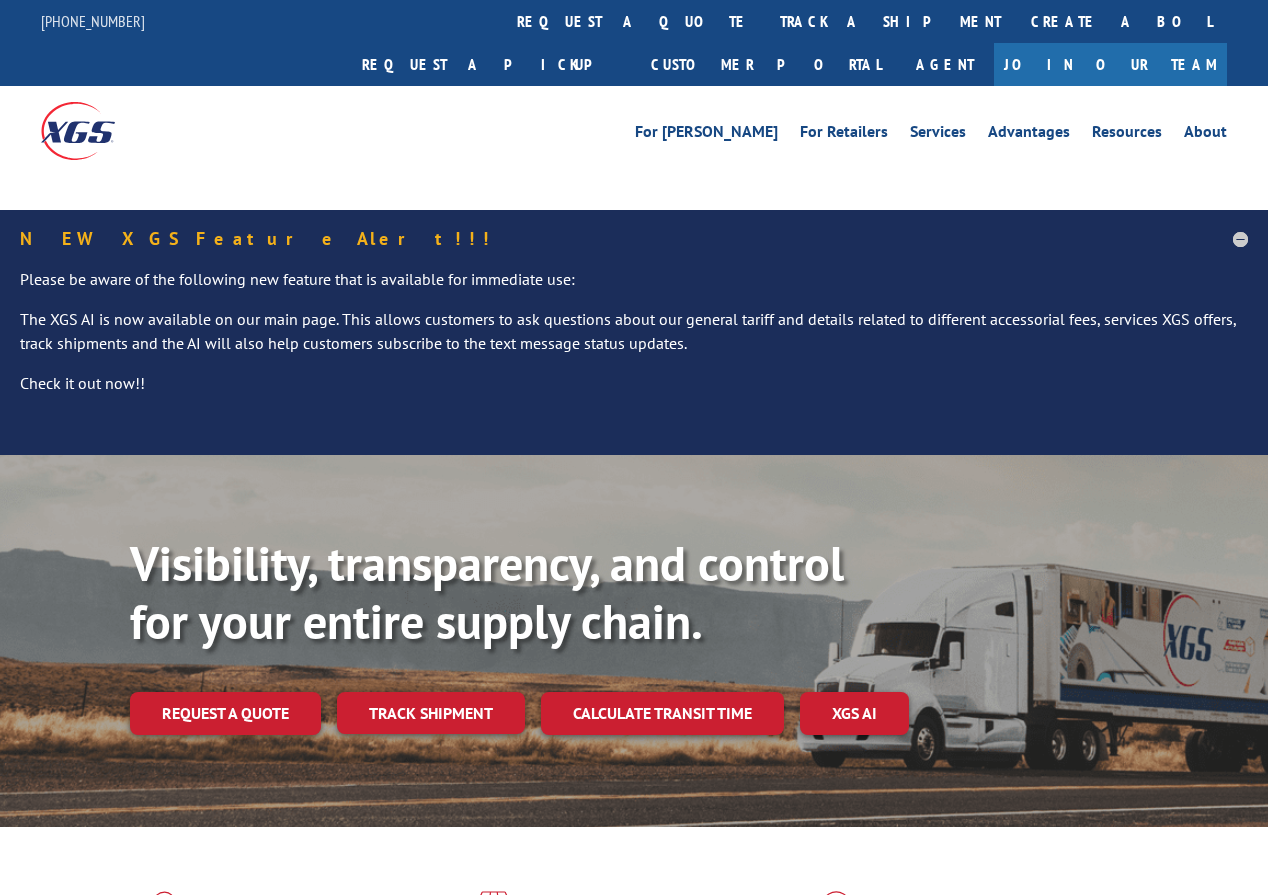scroll, scrollTop: 0, scrollLeft: 0, axis: both 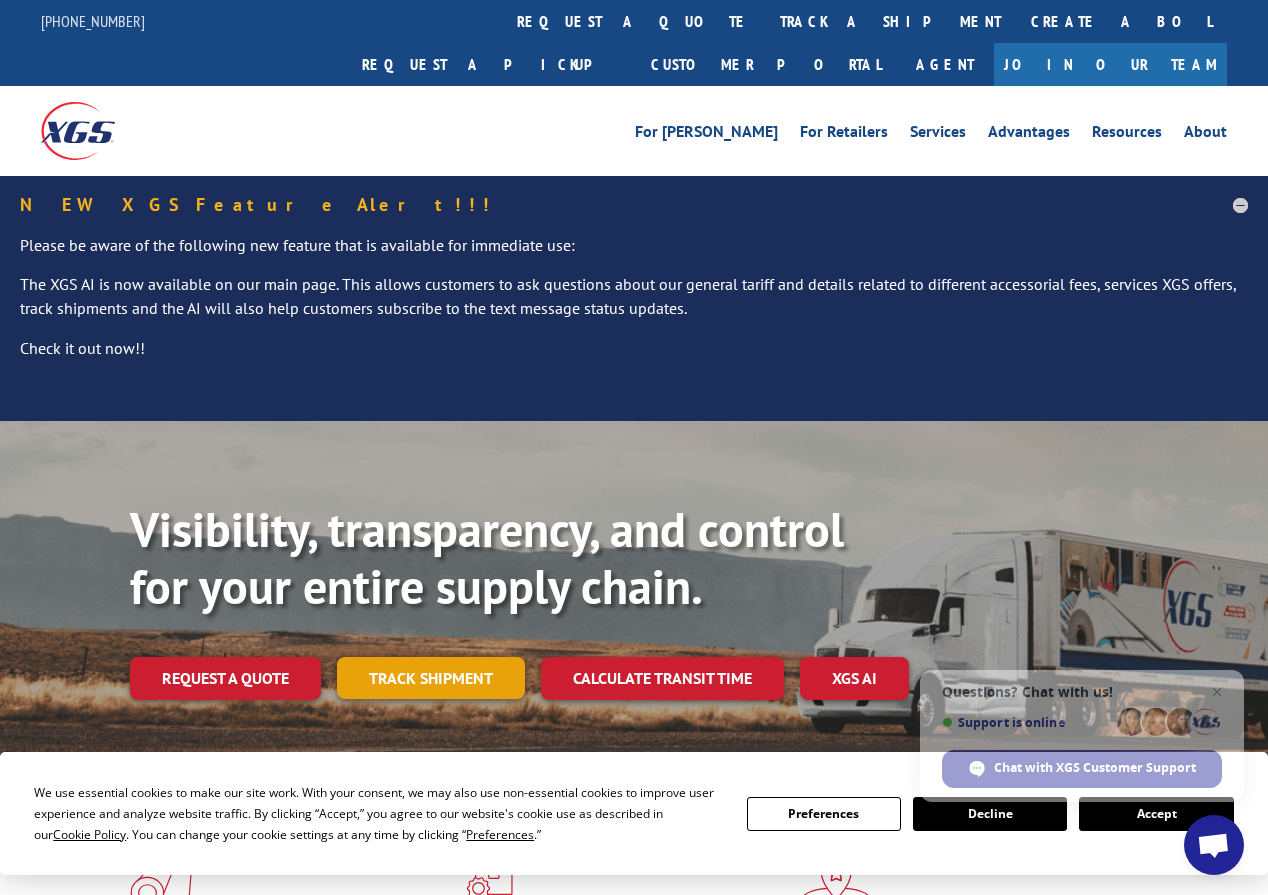 click on "Track shipment" at bounding box center [431, 678] 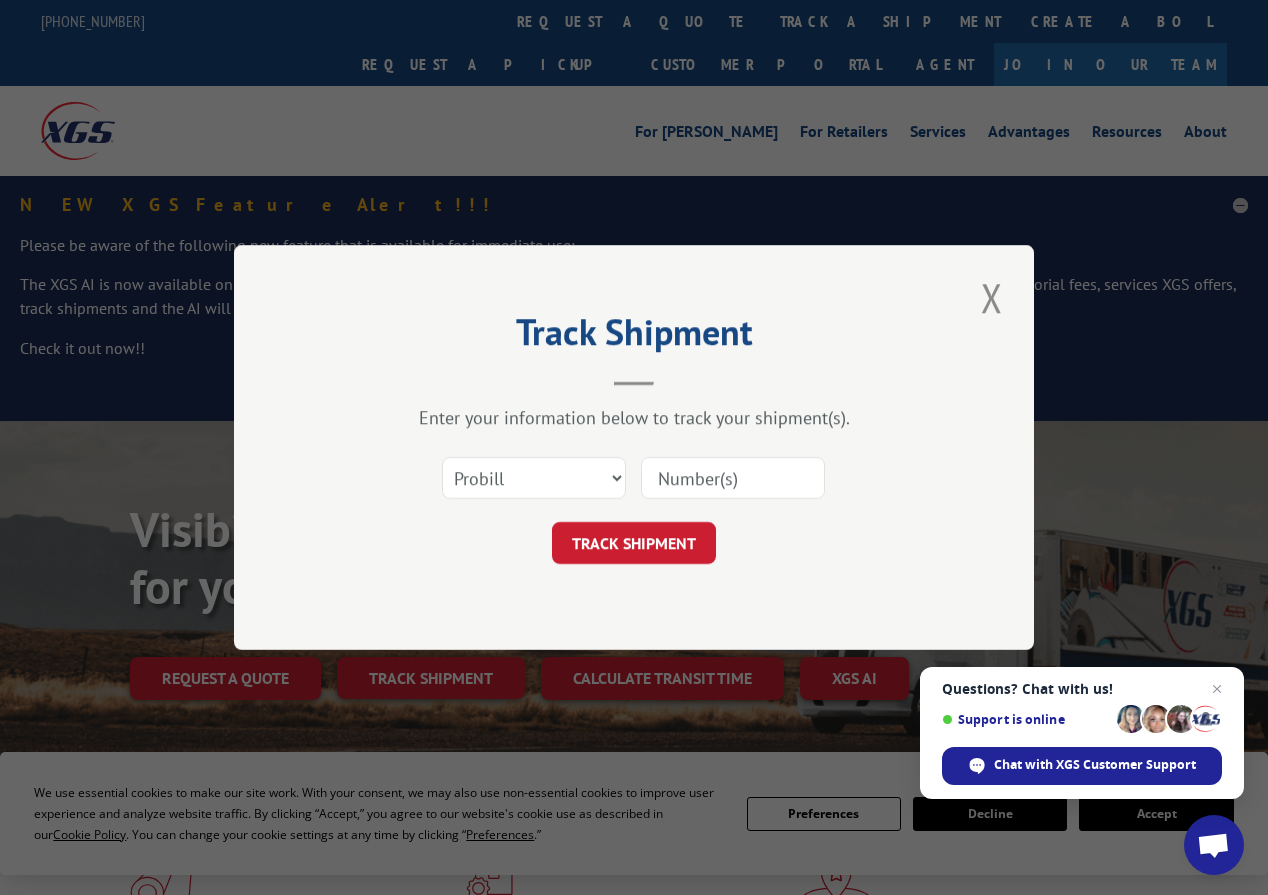 click at bounding box center (733, 478) 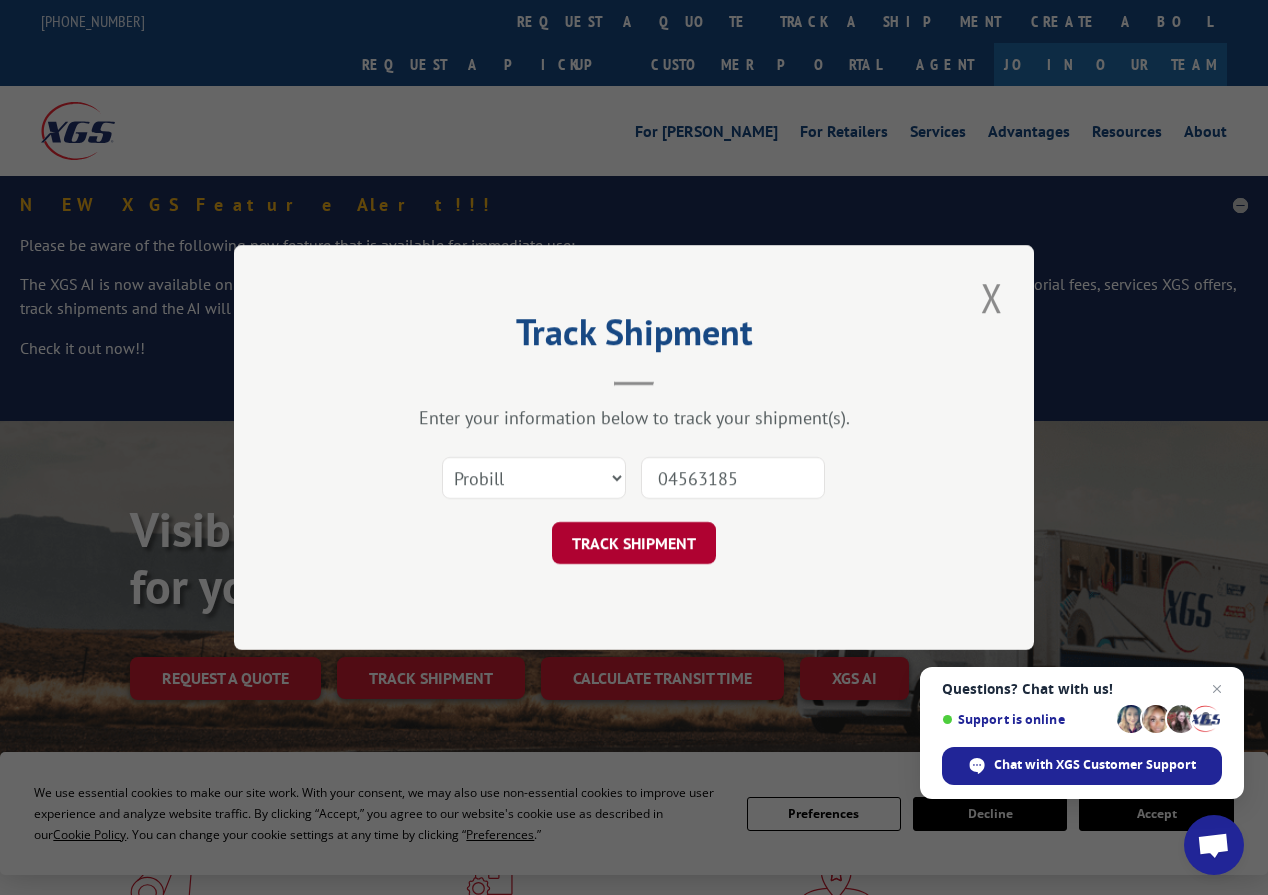 type on "04563185" 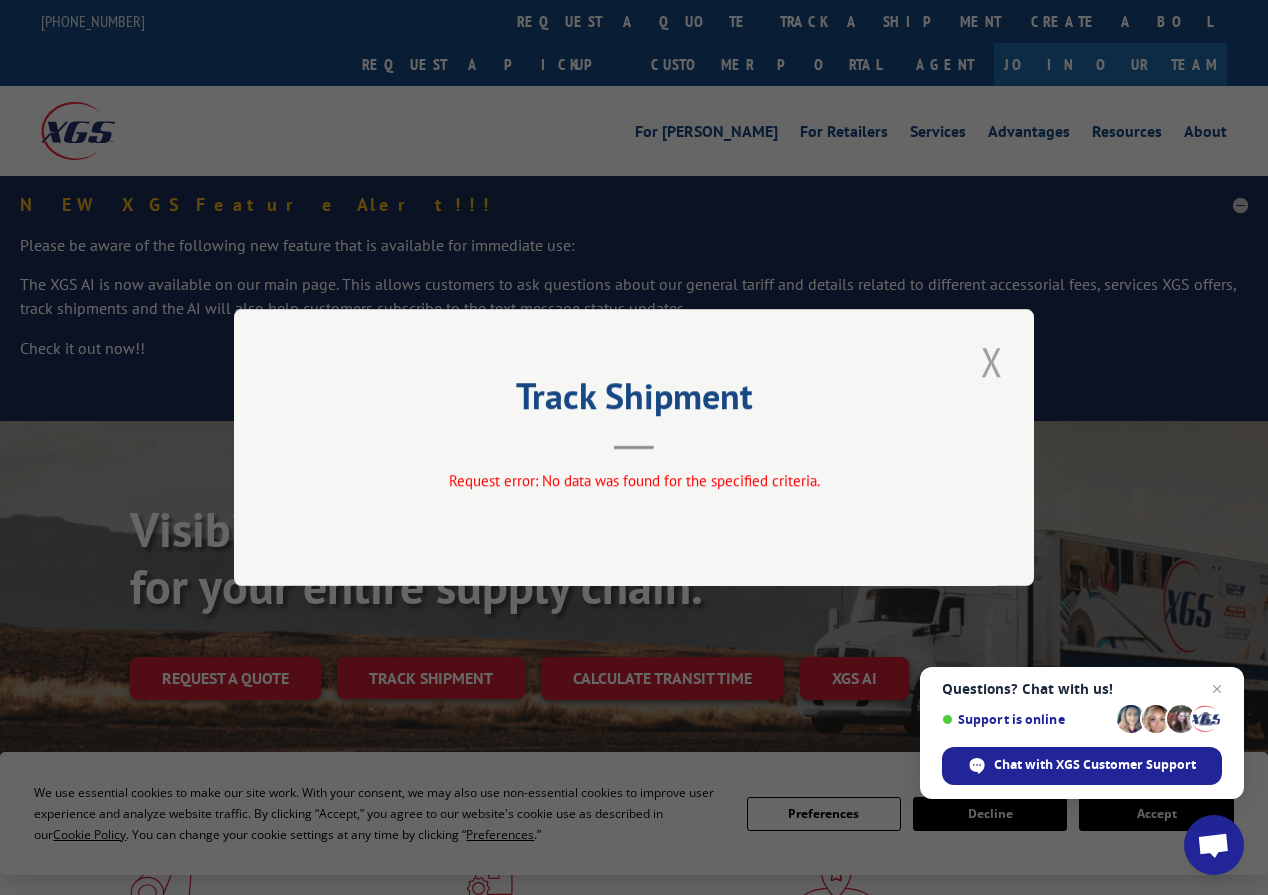 click at bounding box center (992, 361) 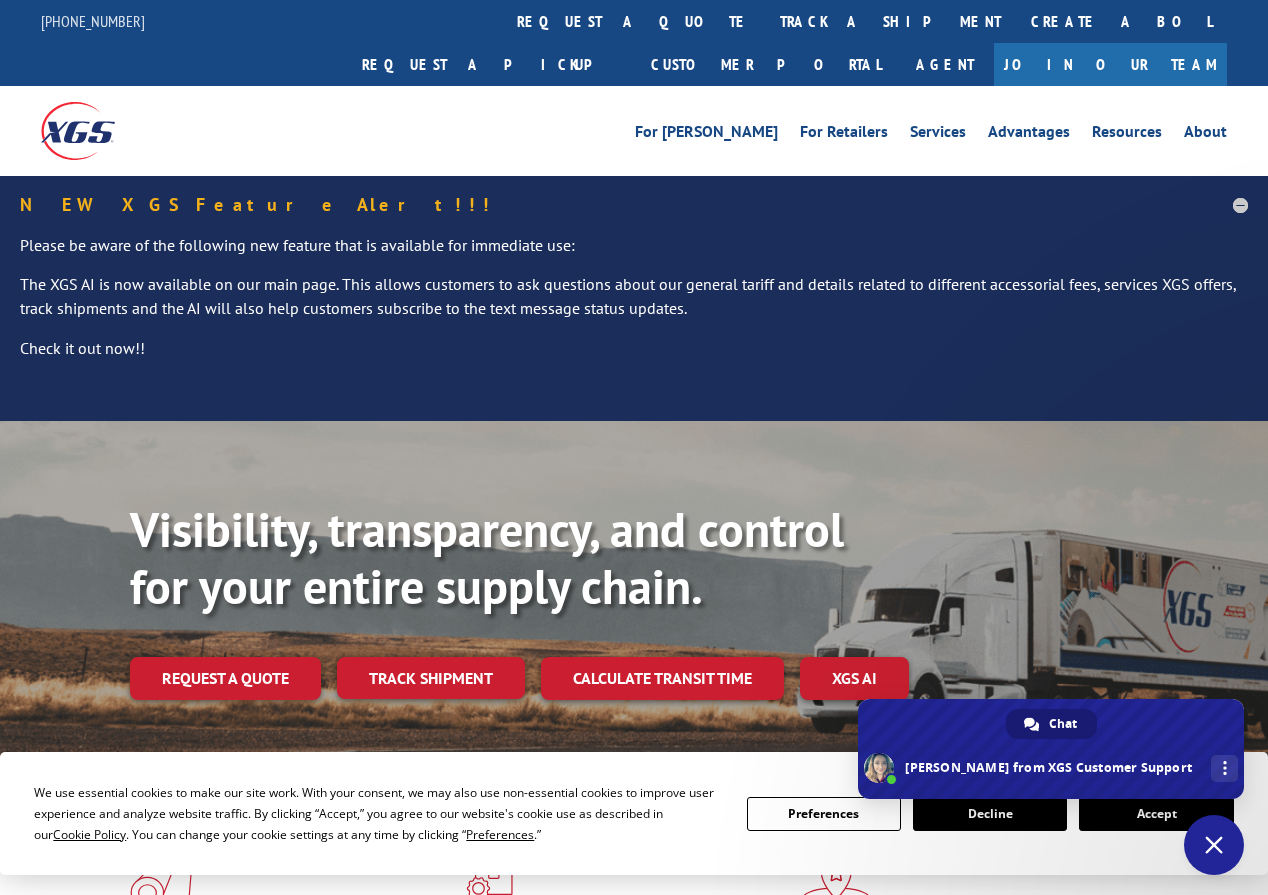 type on "[STREET_ADDRESS]
[GEOGRAPHIC_DATA],[GEOGRAPHIC_DATA]
89512" 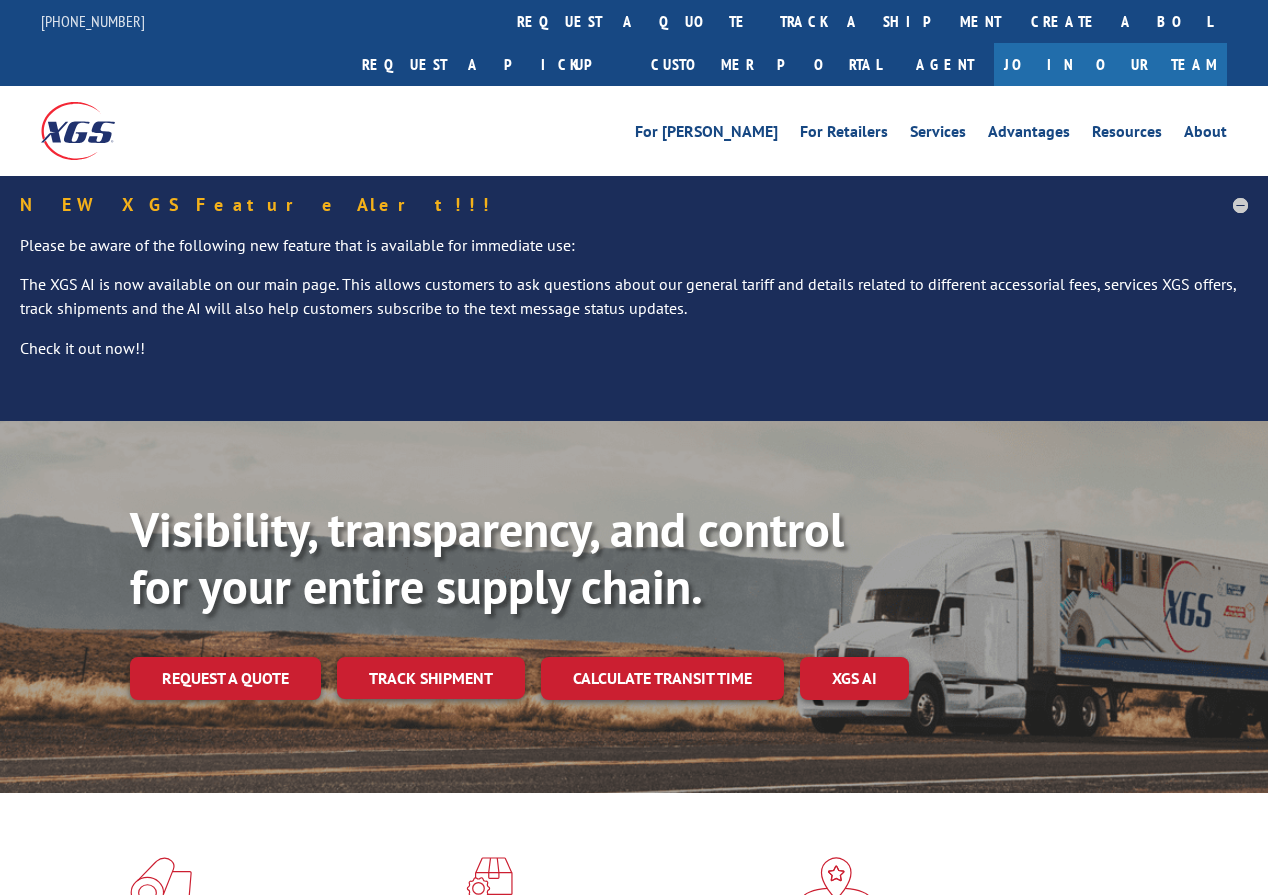 scroll, scrollTop: 0, scrollLeft: 0, axis: both 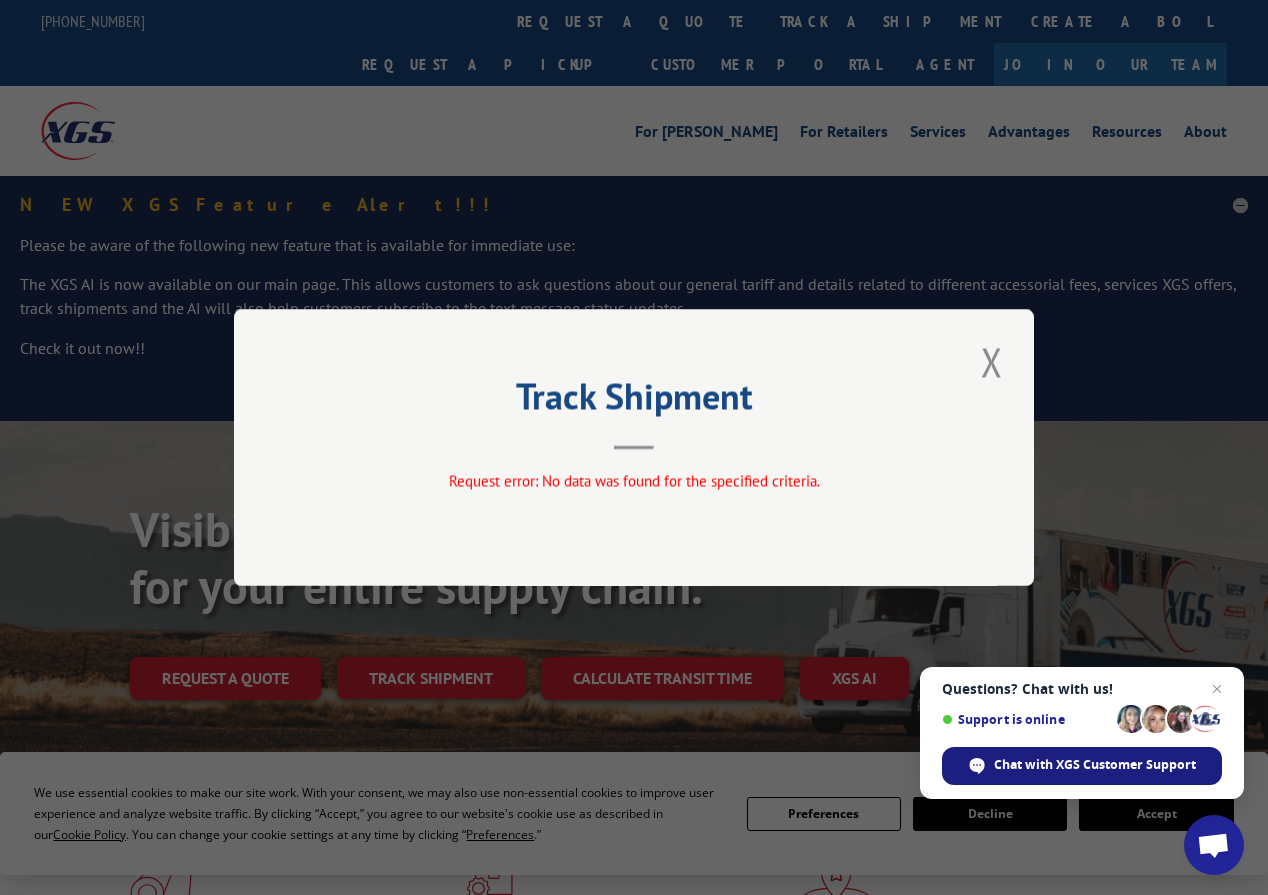 click on "Chat with XGS Customer Support" at bounding box center [1095, 765] 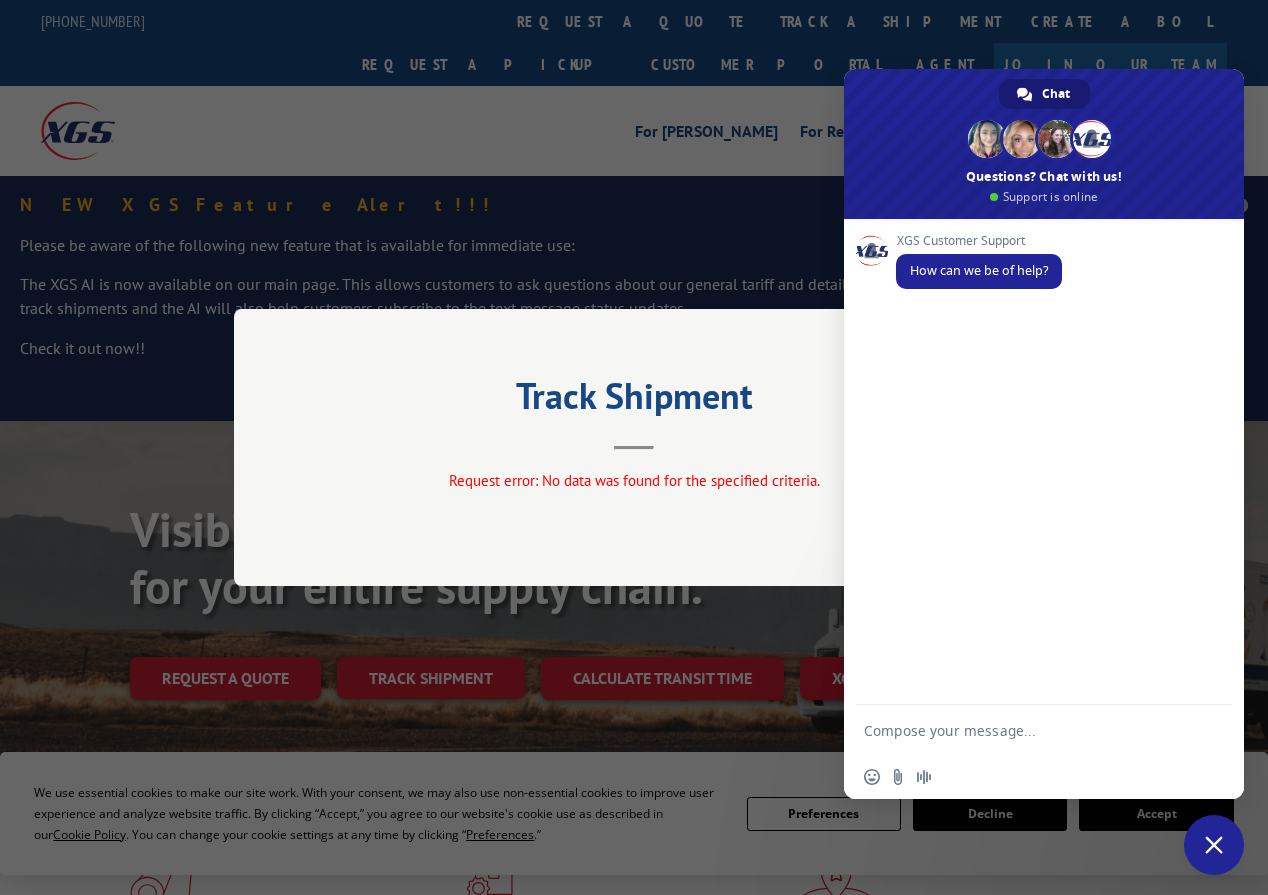 click at bounding box center [1024, 730] 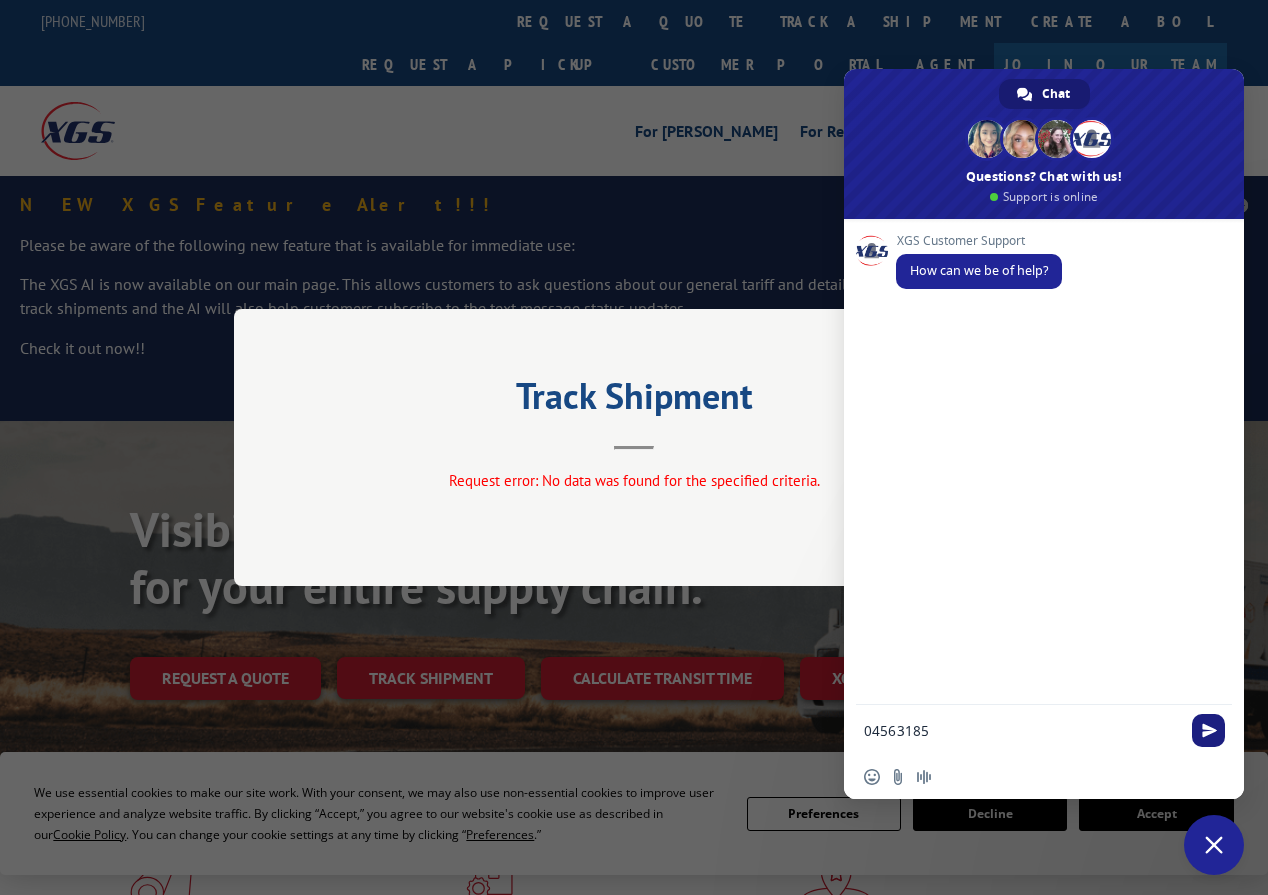 type on "04563185" 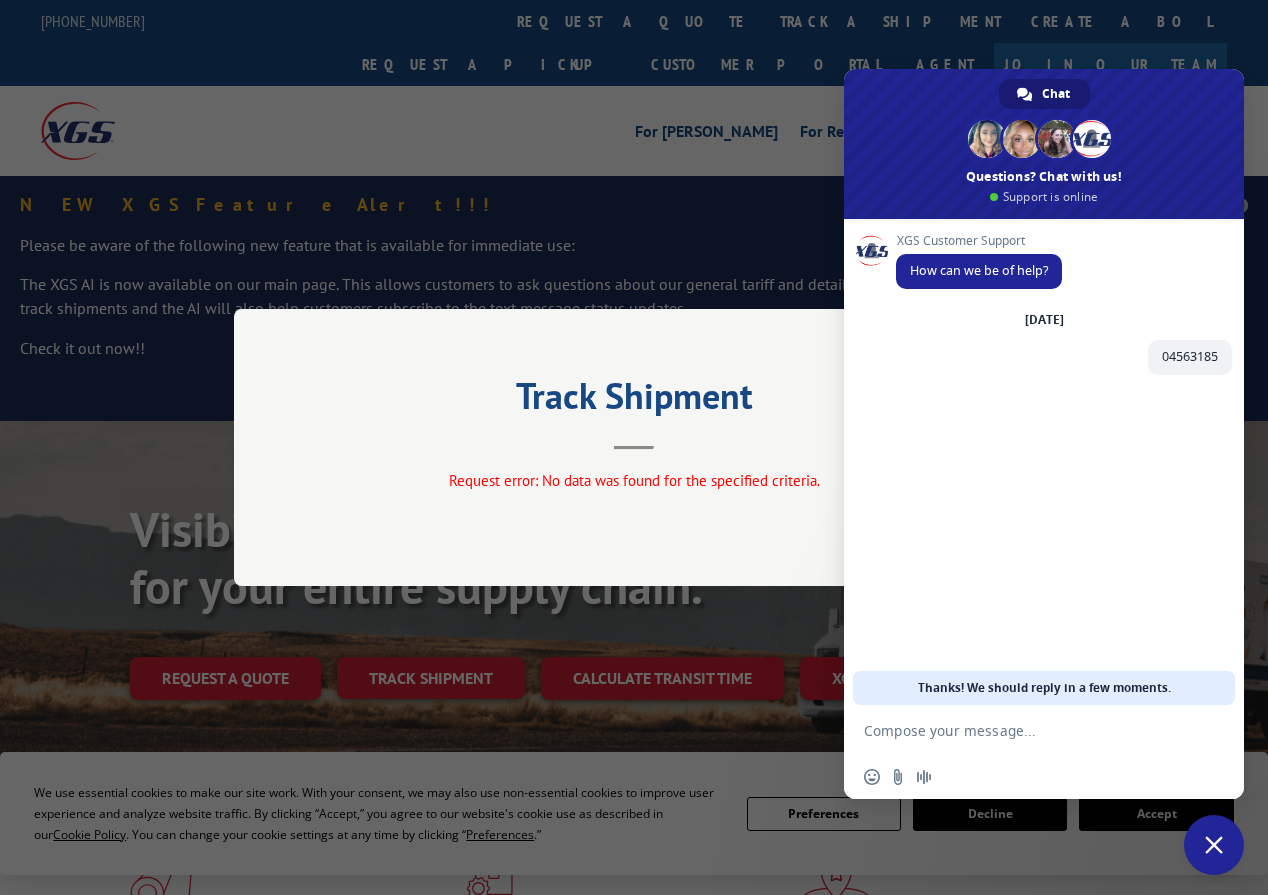 click at bounding box center [1024, 730] 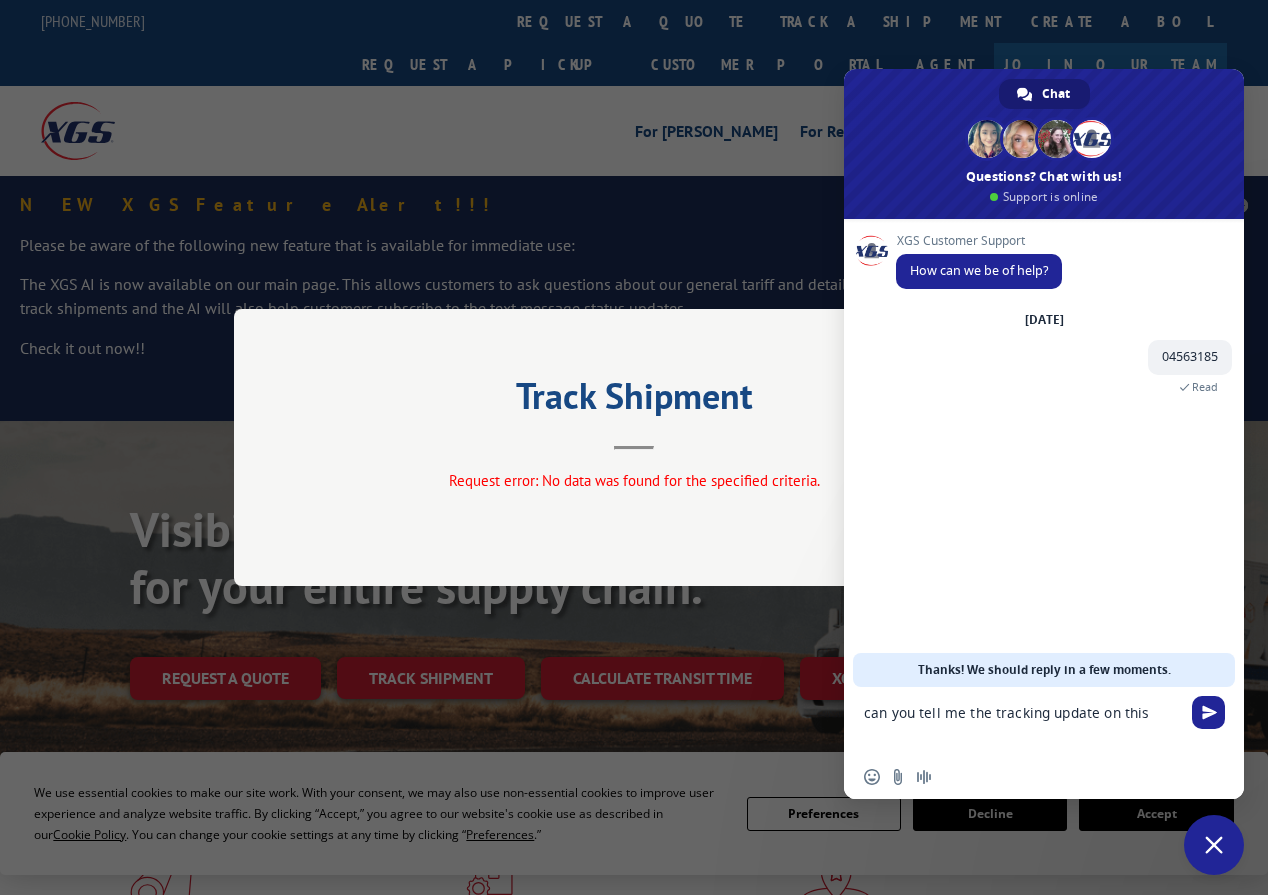 type on "can you tell me the tracking update on this?" 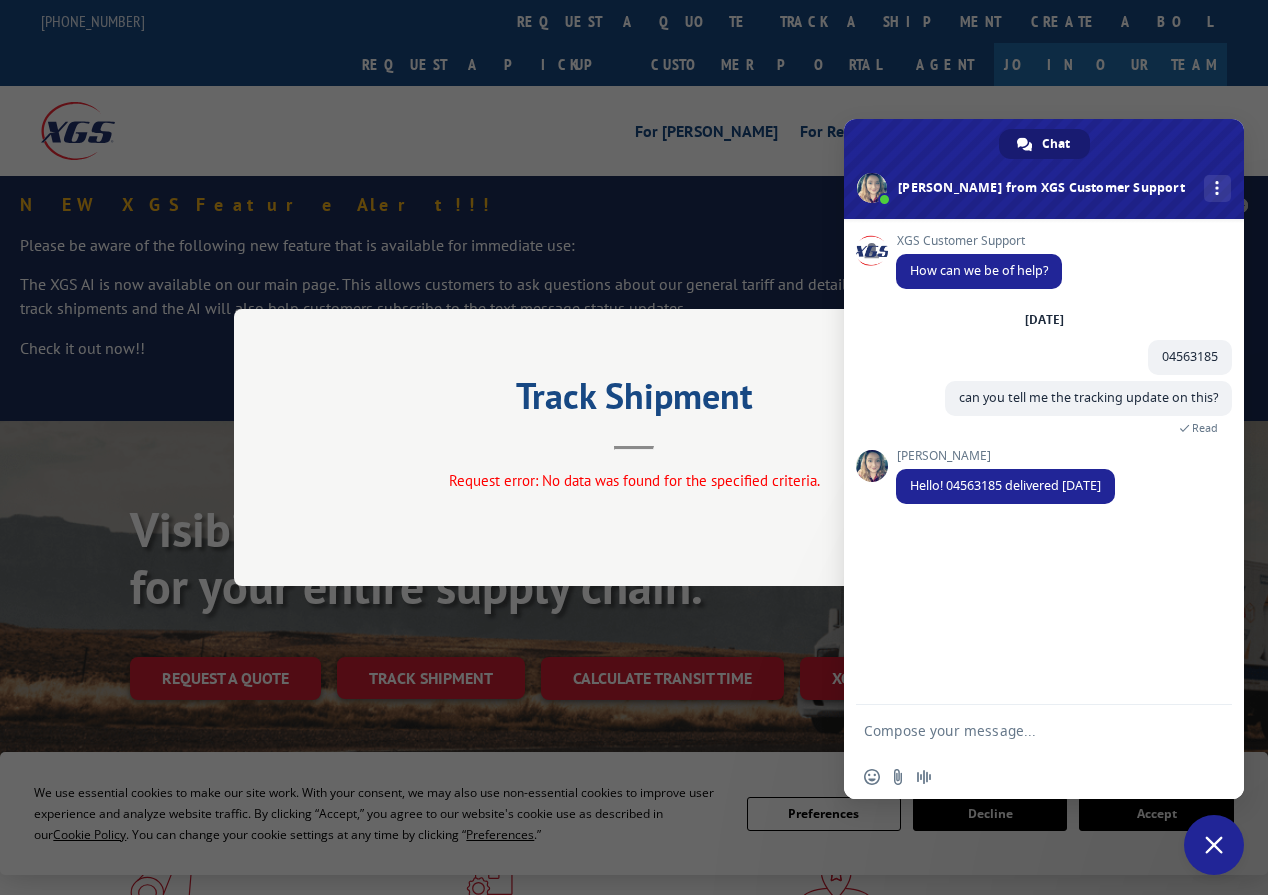 click at bounding box center (1024, 730) 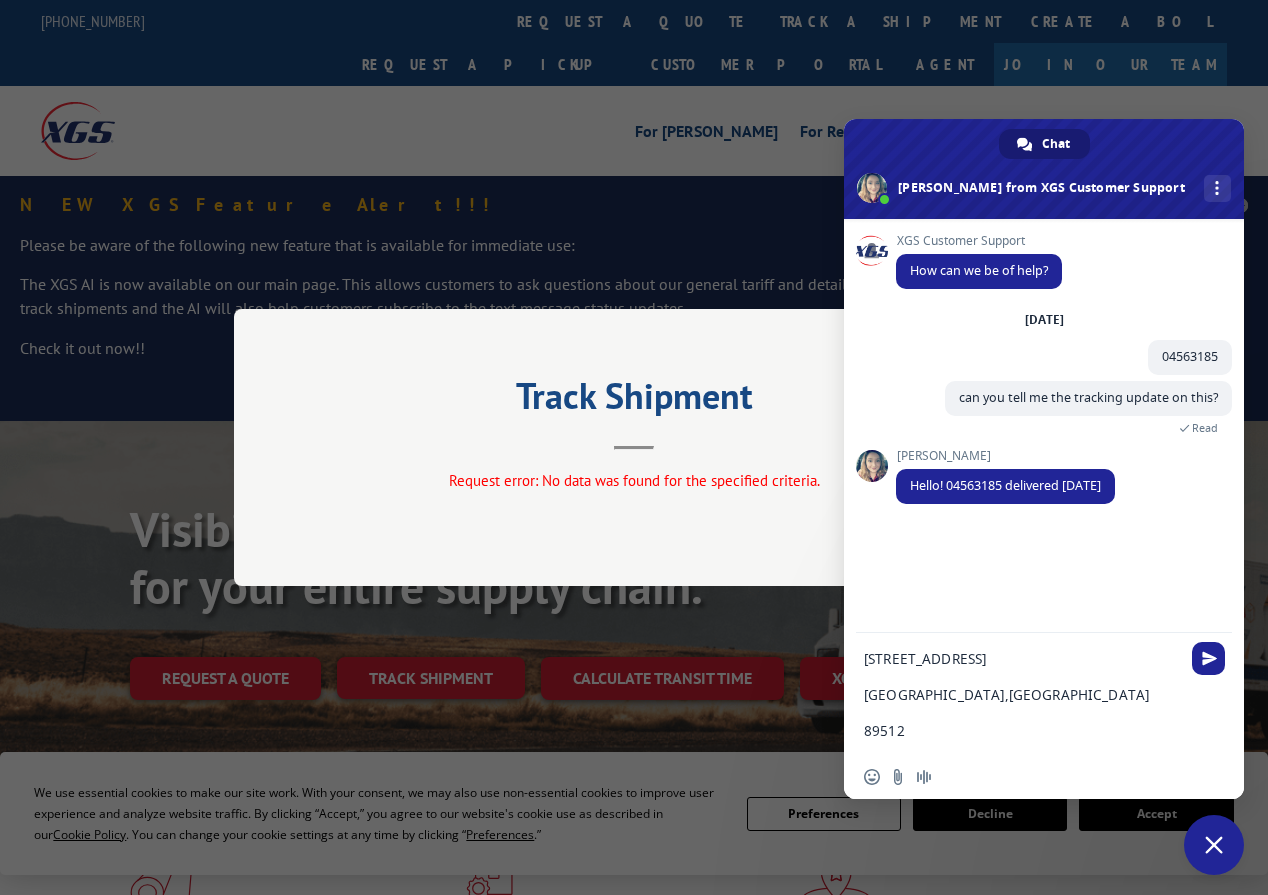 scroll, scrollTop: 5, scrollLeft: 0, axis: vertical 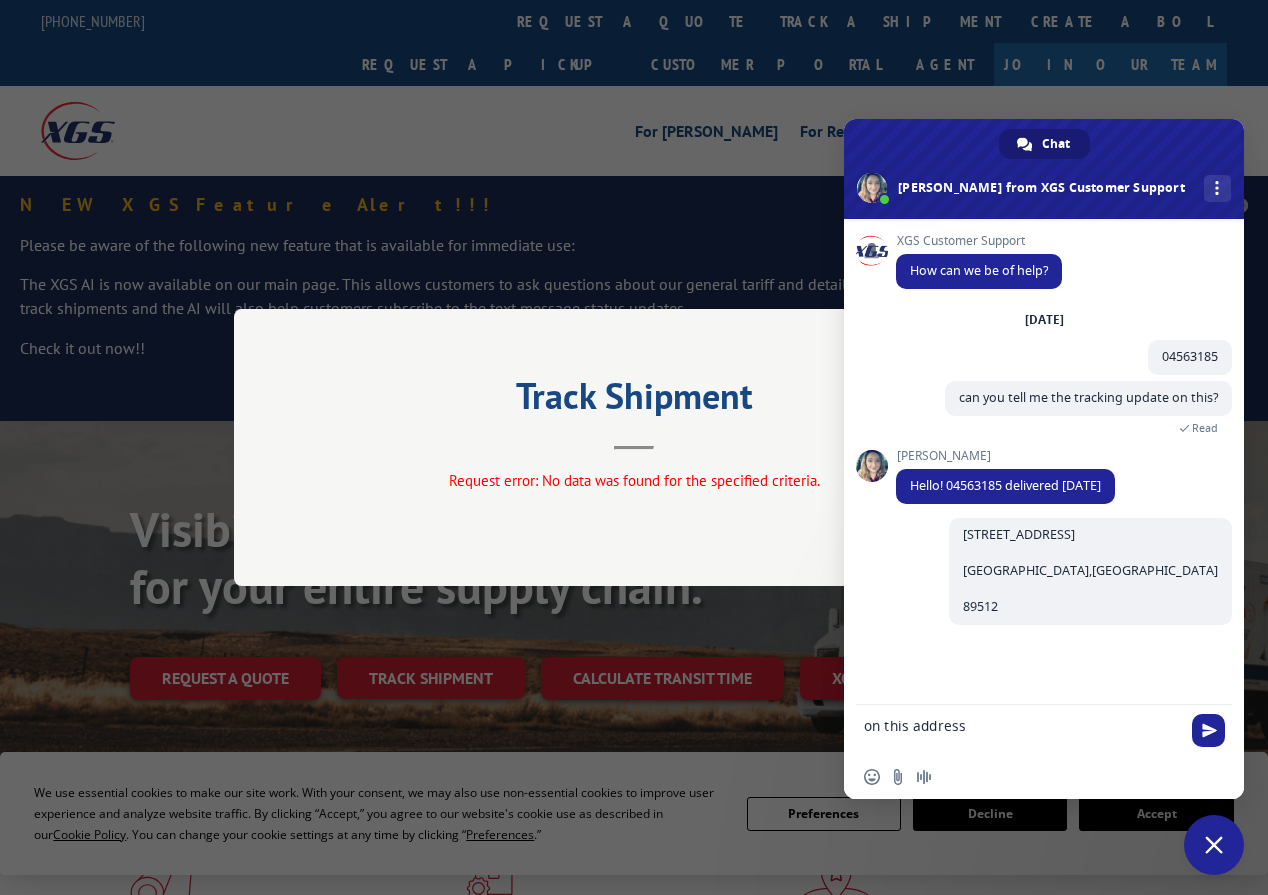type on "on this address?" 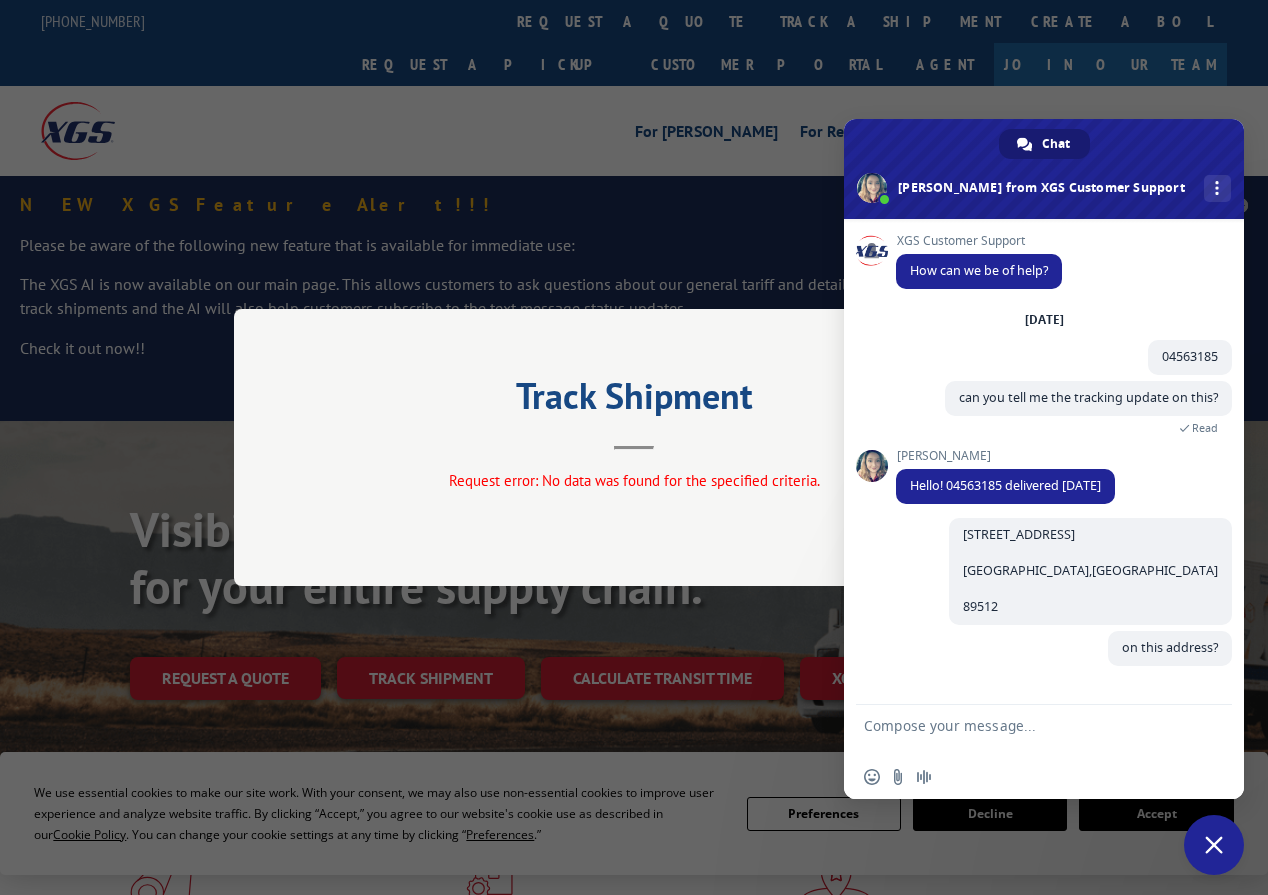 scroll, scrollTop: 0, scrollLeft: 0, axis: both 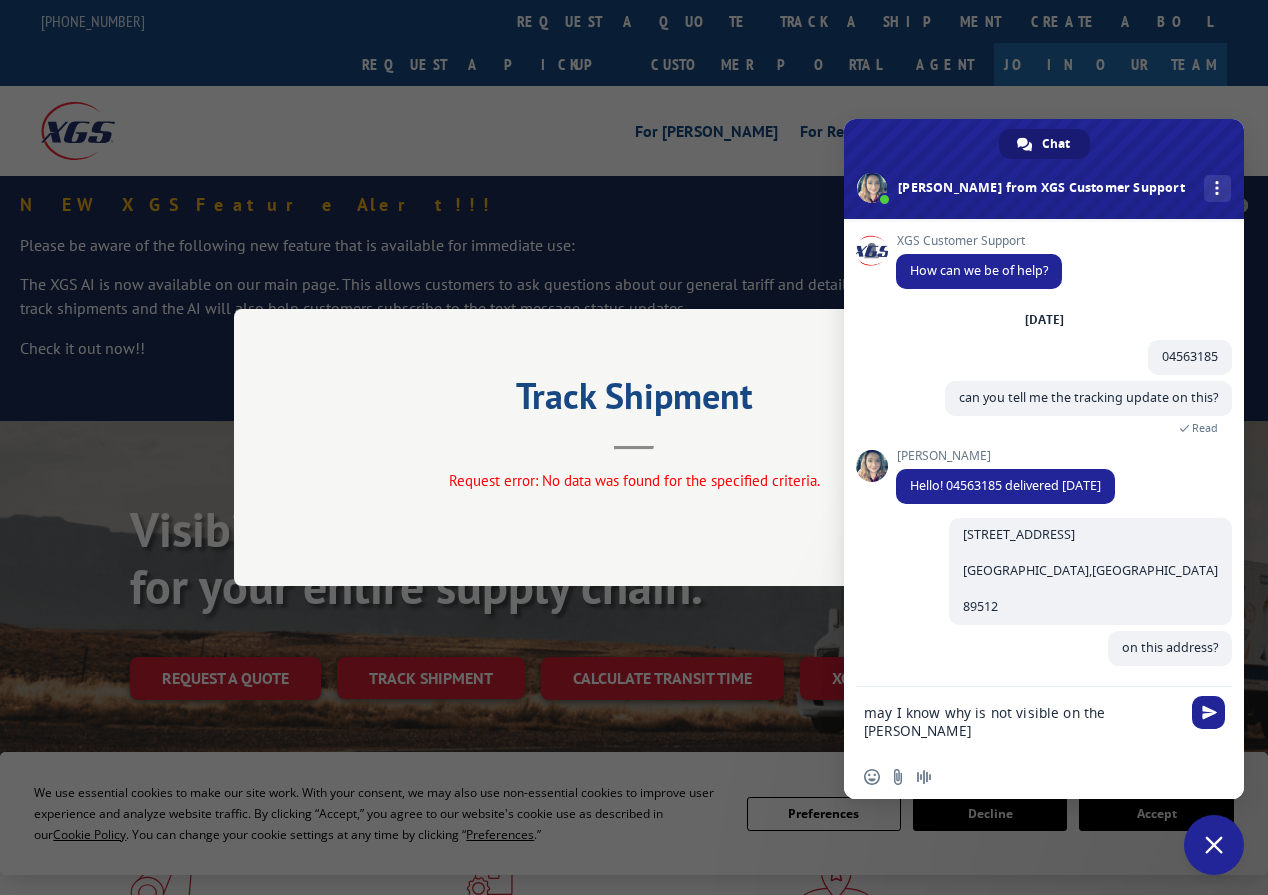 click on "may I know why is not visible on the [PERSON_NAME]" at bounding box center [1024, 721] 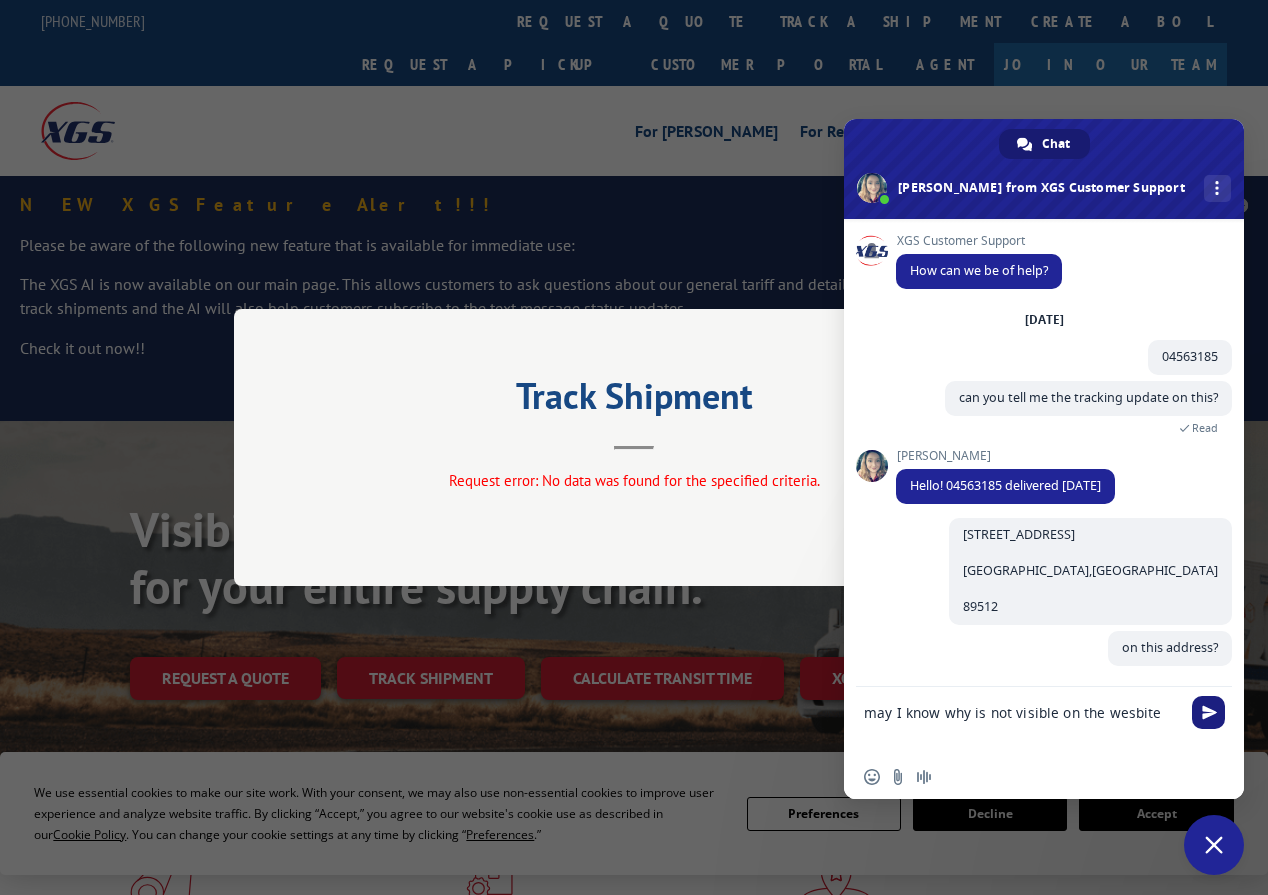 type on "may I know why is not visible on the wesbite" 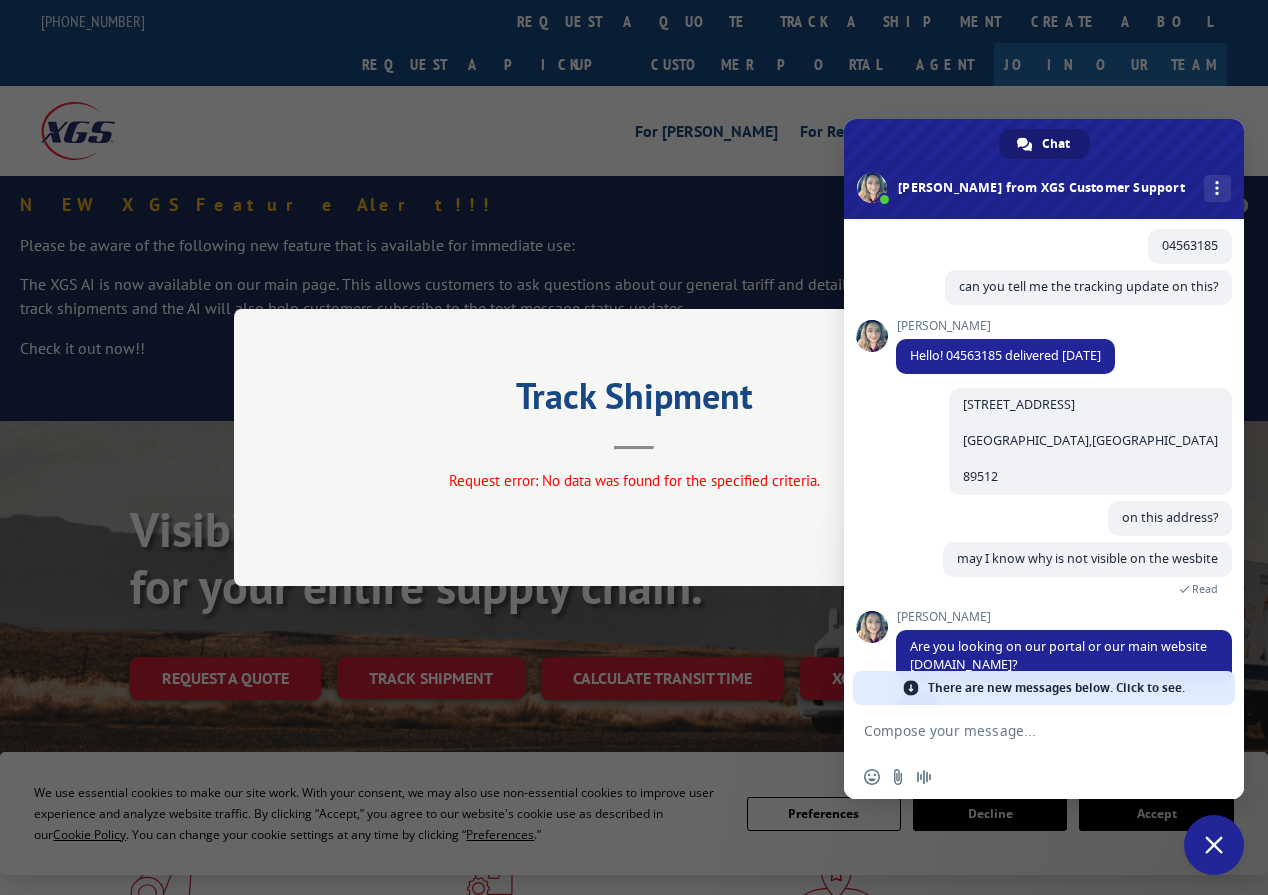scroll, scrollTop: 185, scrollLeft: 0, axis: vertical 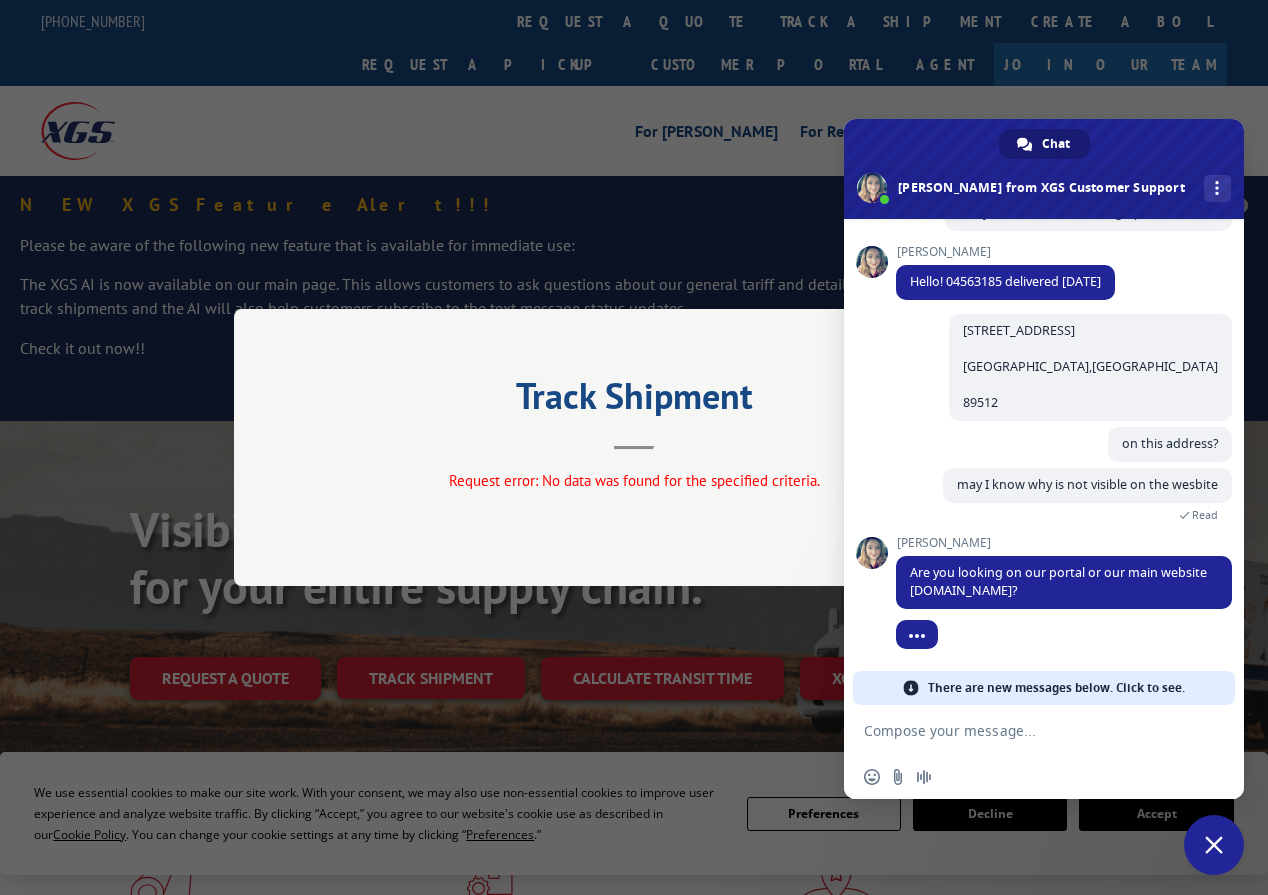 drag, startPoint x: 933, startPoint y: 733, endPoint x: 949, endPoint y: 734, distance: 16.03122 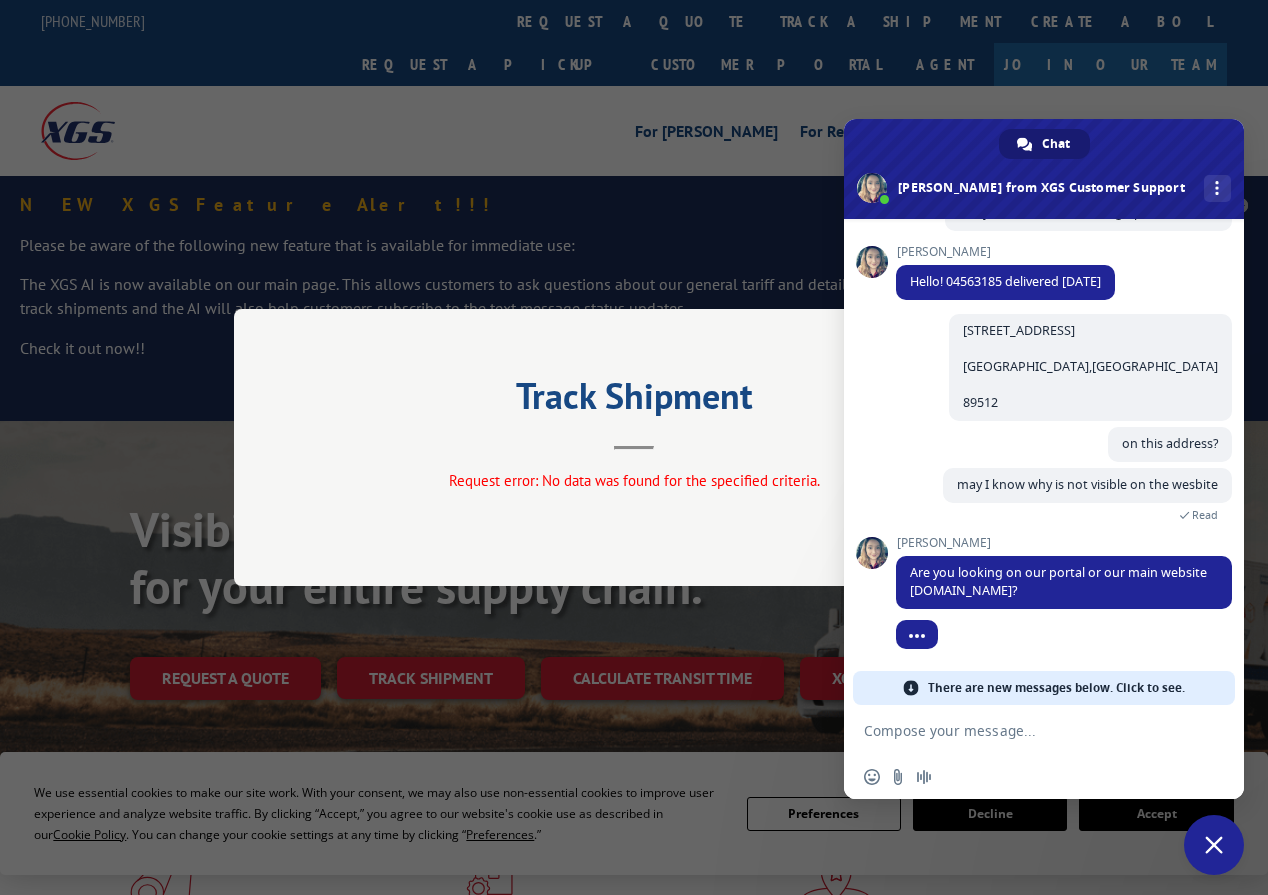 click at bounding box center (1024, 730) 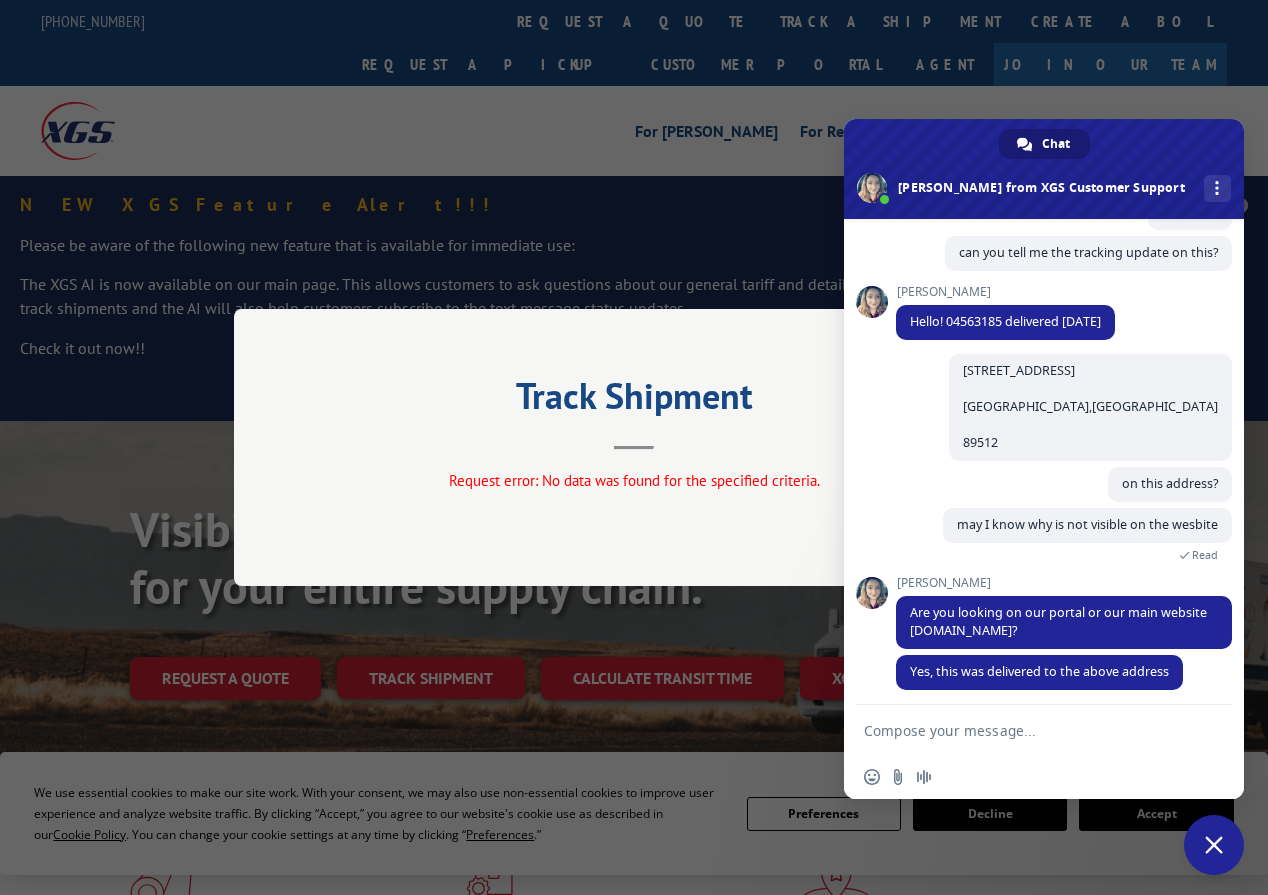 scroll, scrollTop: 152, scrollLeft: 0, axis: vertical 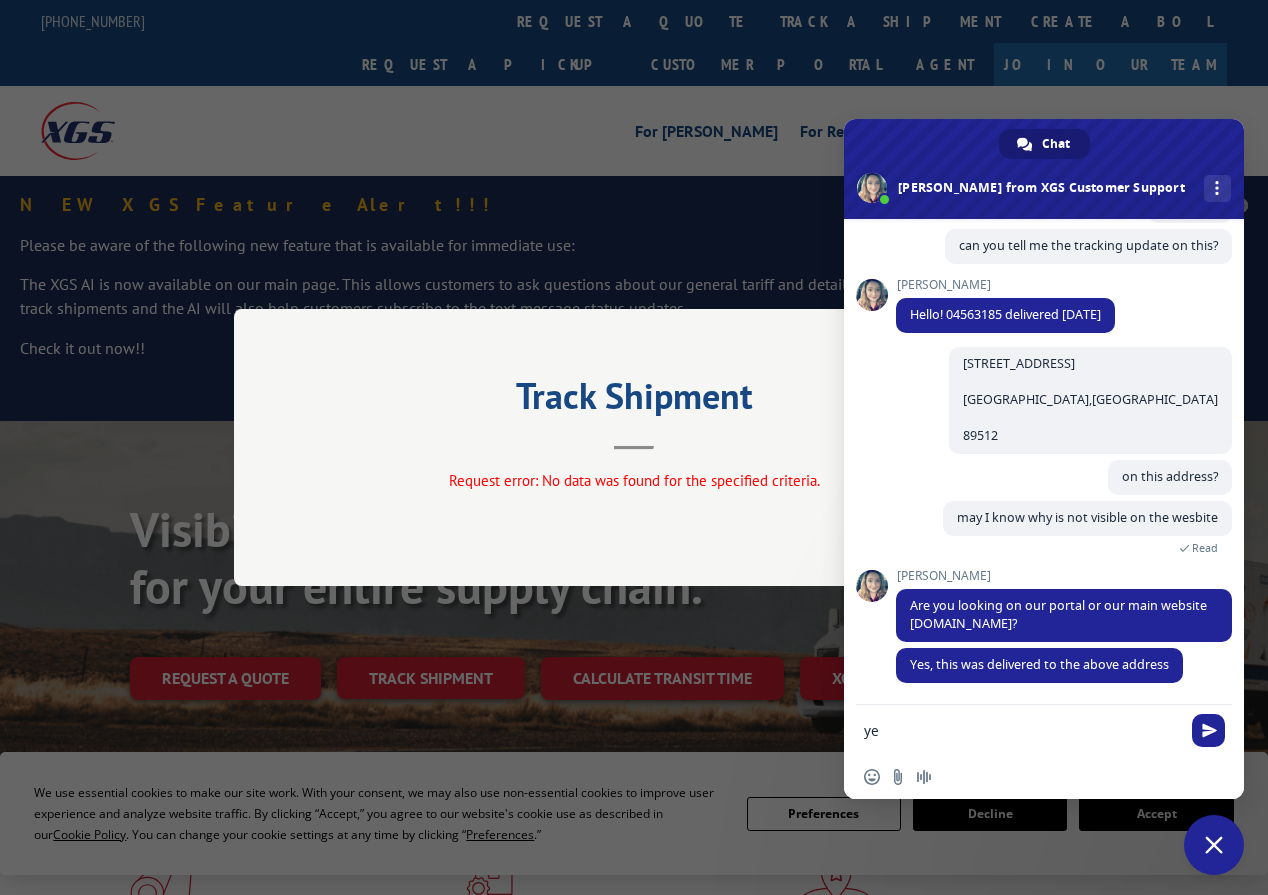 type on "yes" 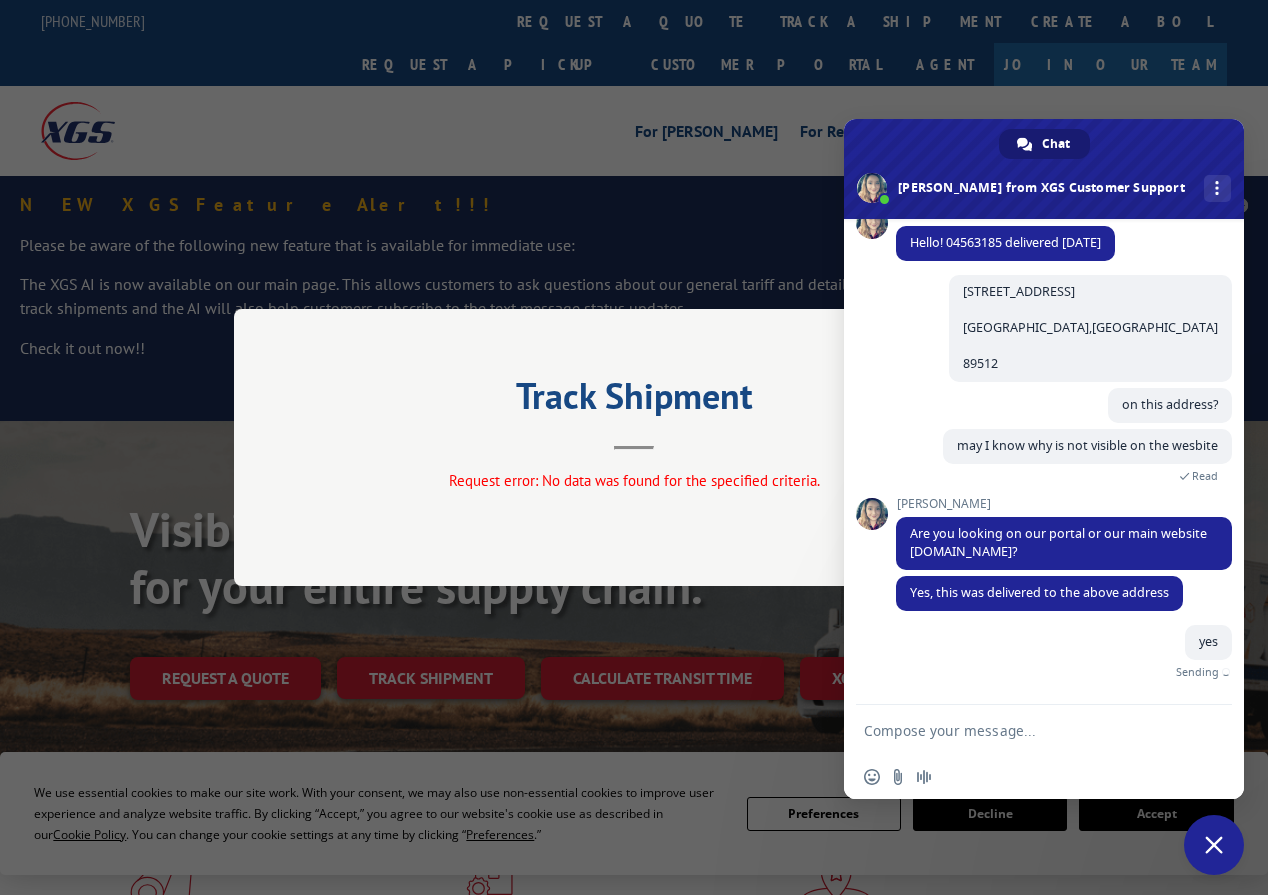 scroll, scrollTop: 201, scrollLeft: 0, axis: vertical 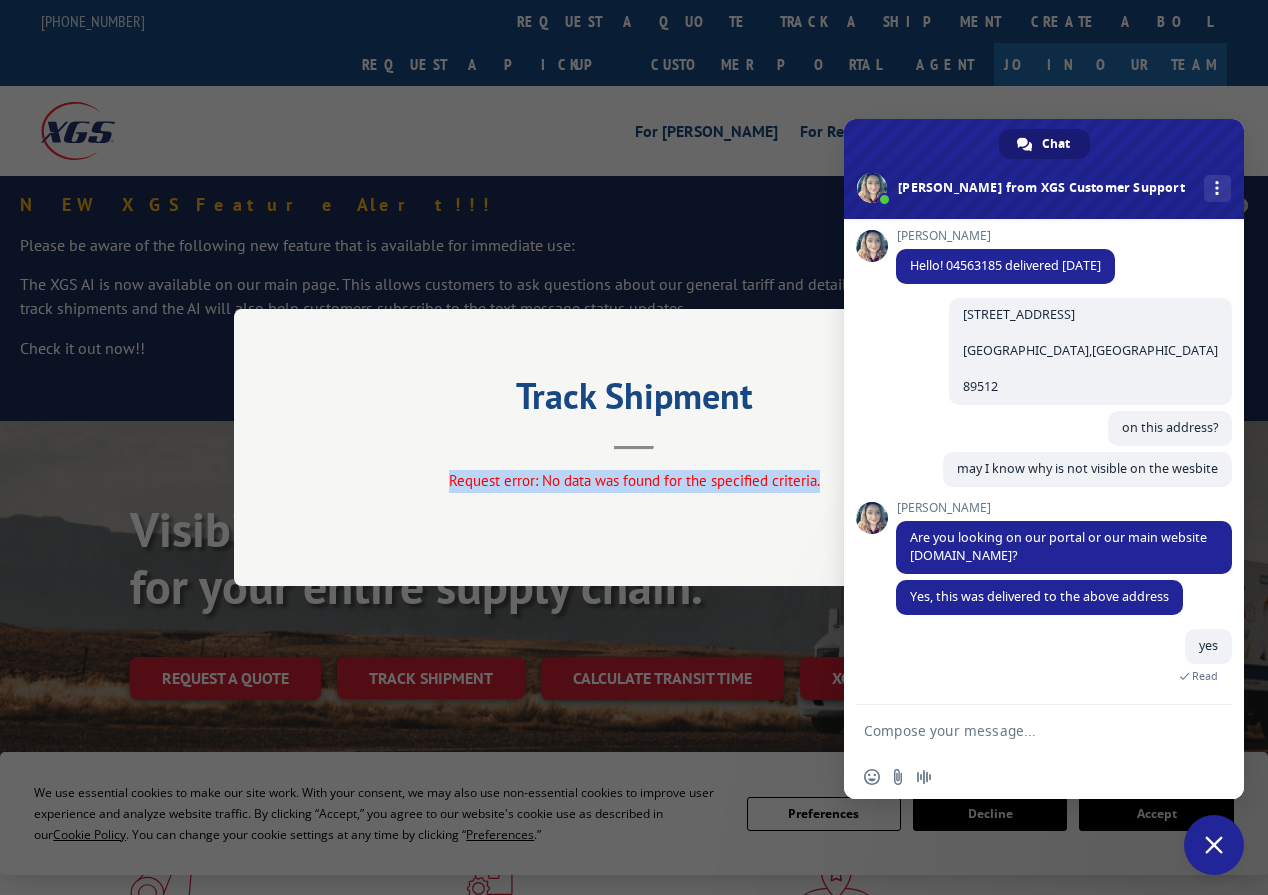 drag, startPoint x: 832, startPoint y: 484, endPoint x: 447, endPoint y: 472, distance: 385.18698 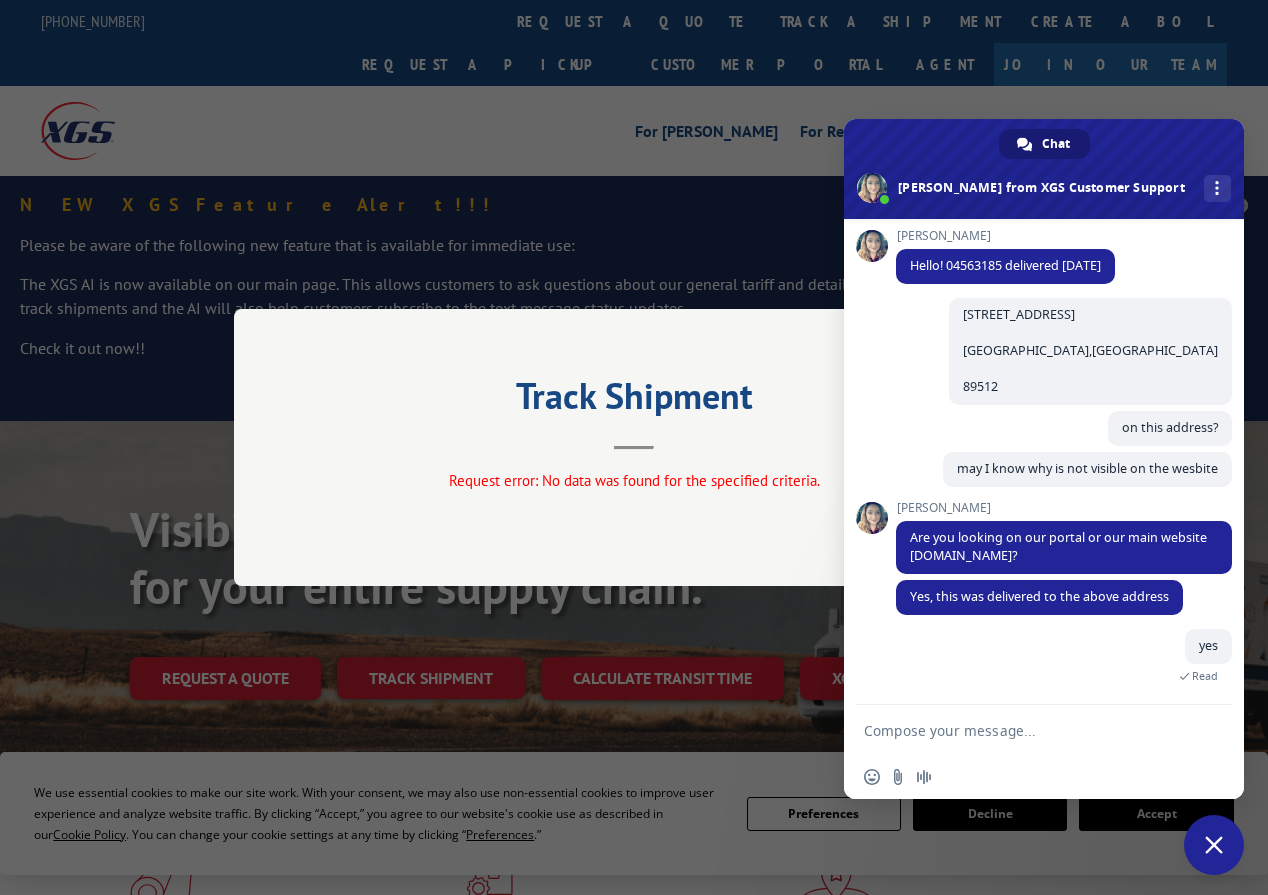 click at bounding box center (1024, 730) 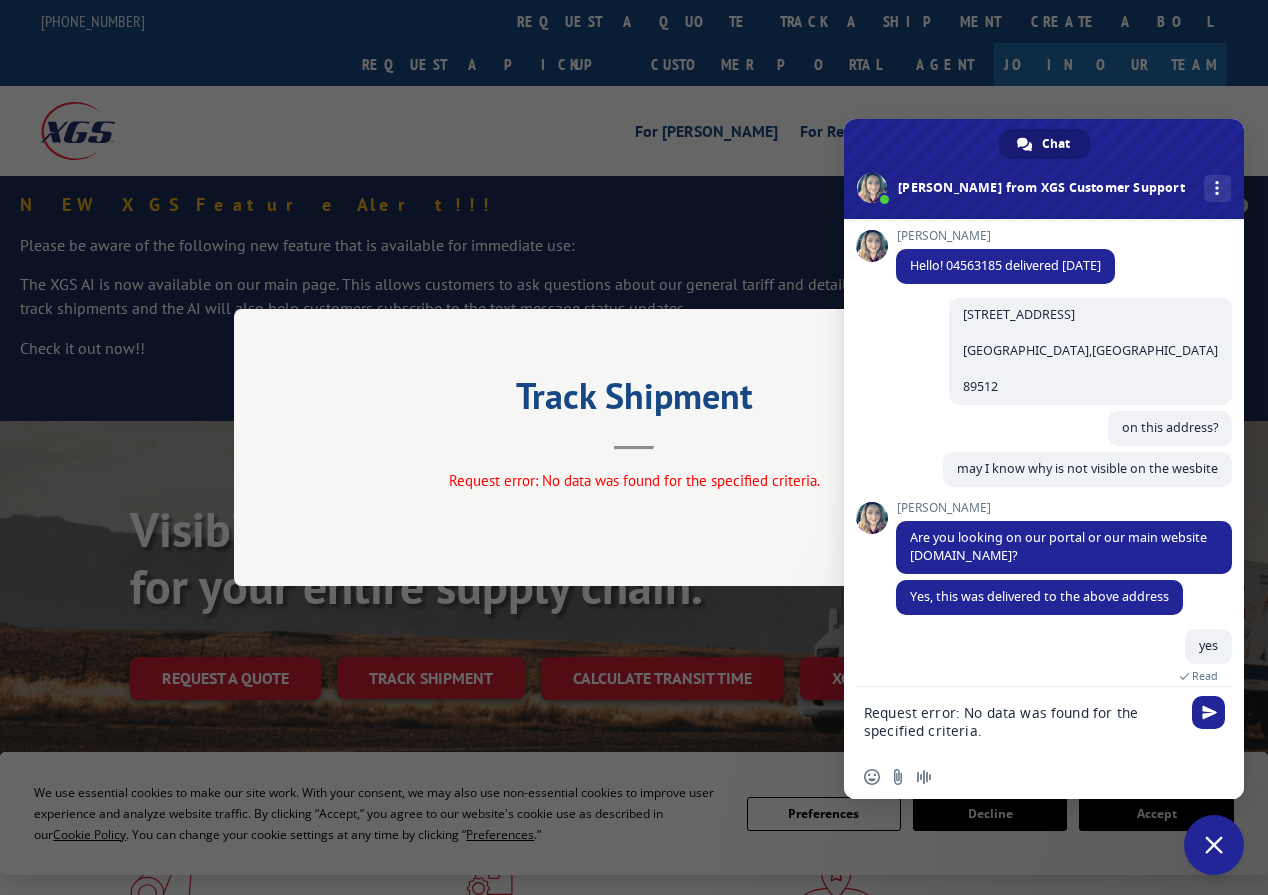 scroll, scrollTop: 3, scrollLeft: 0, axis: vertical 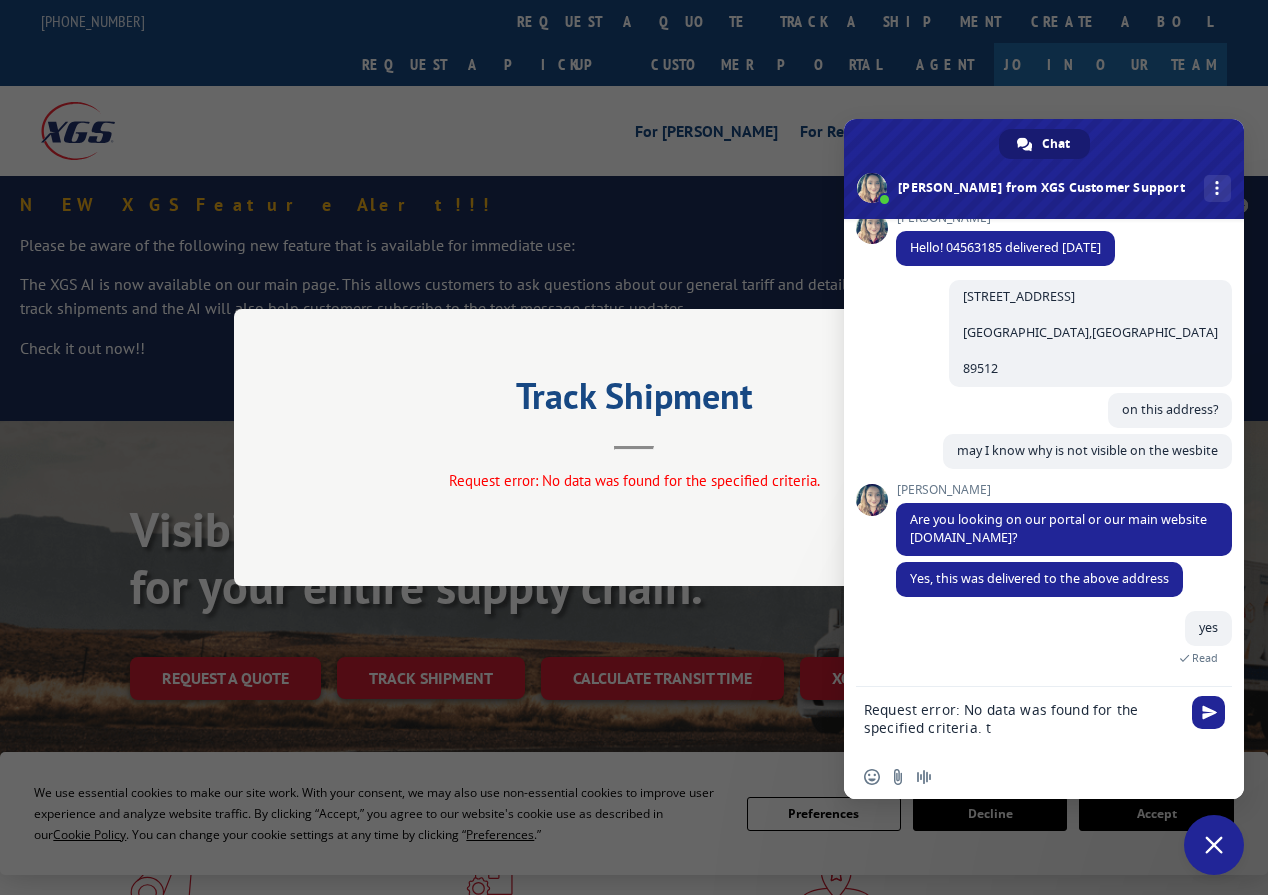 type on "Request error: No data was found for the specified criteria." 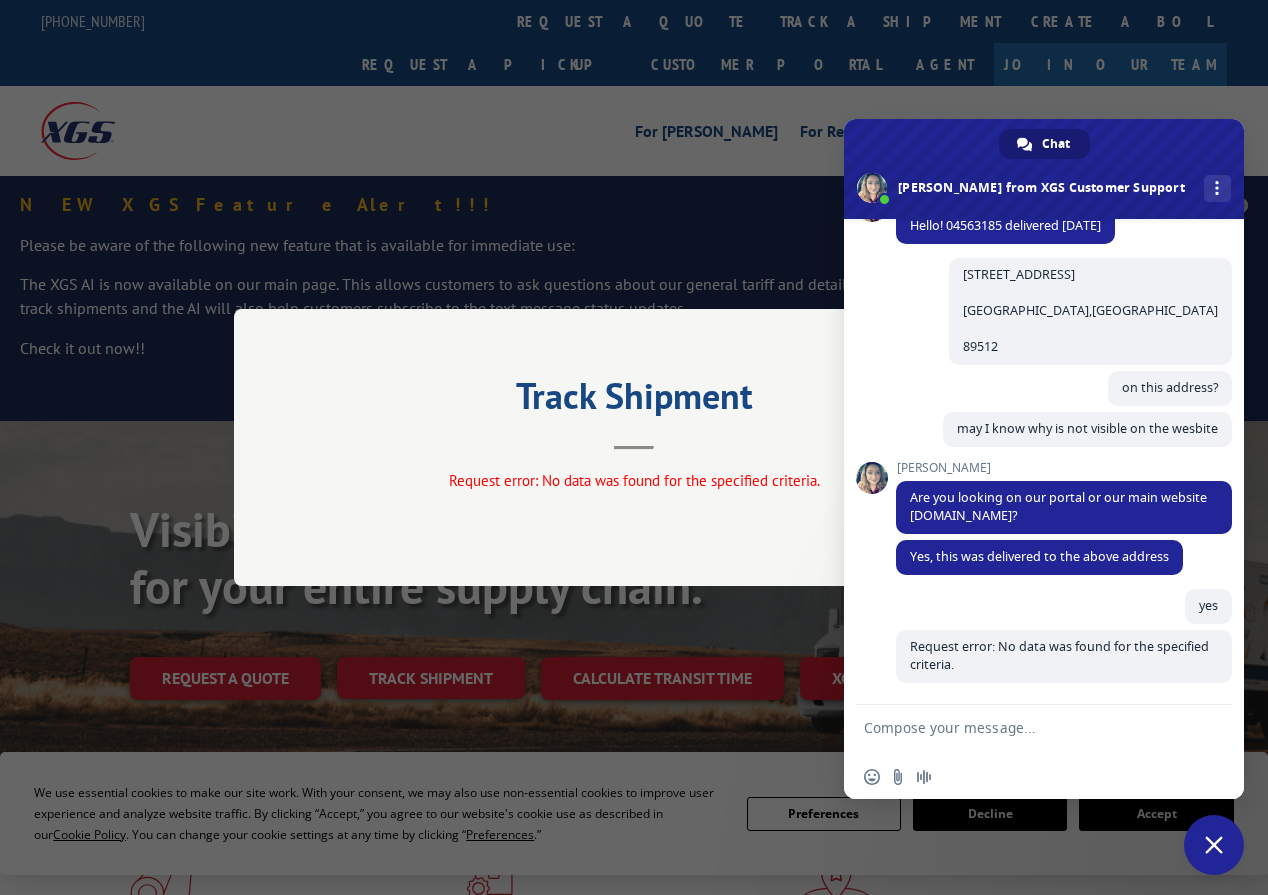 scroll, scrollTop: 241, scrollLeft: 0, axis: vertical 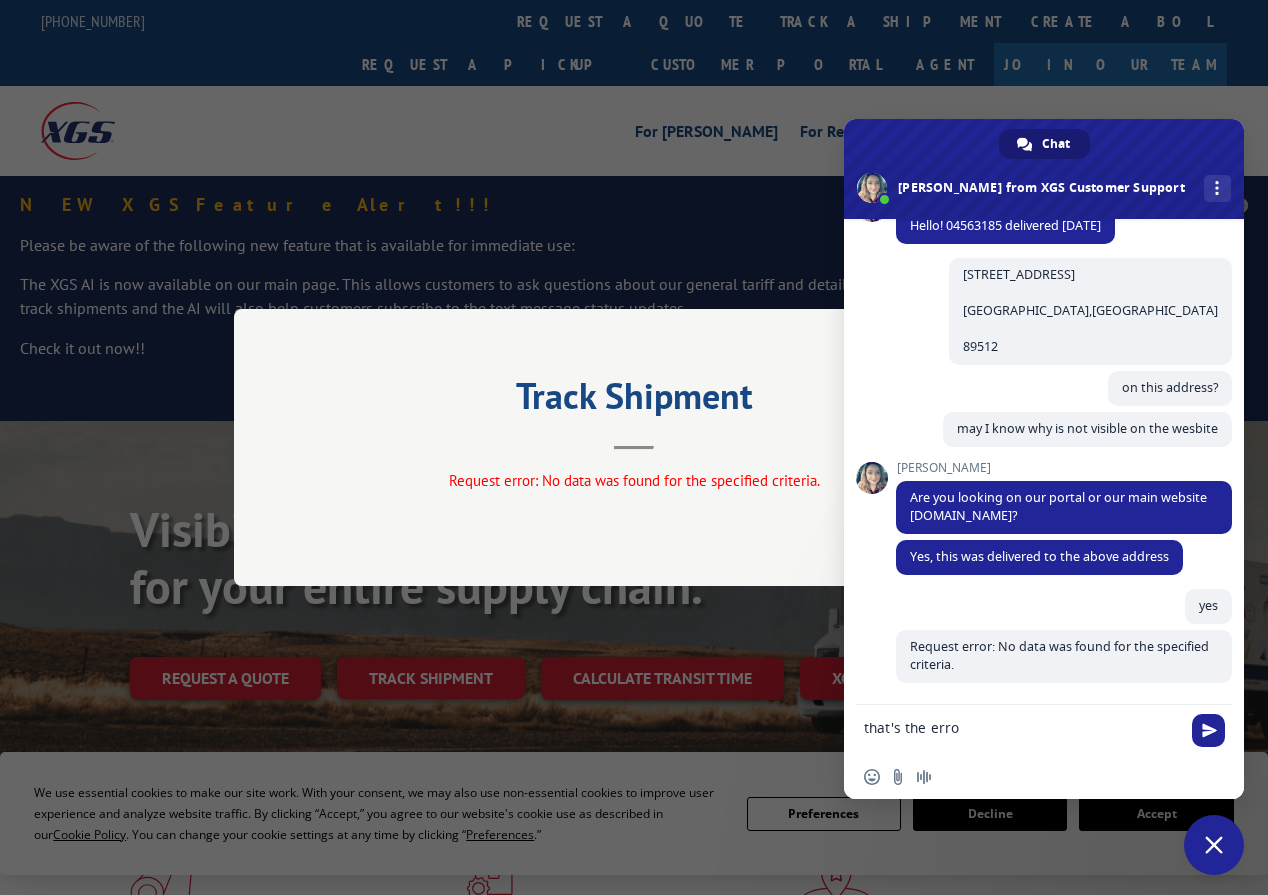 type on "that's the error" 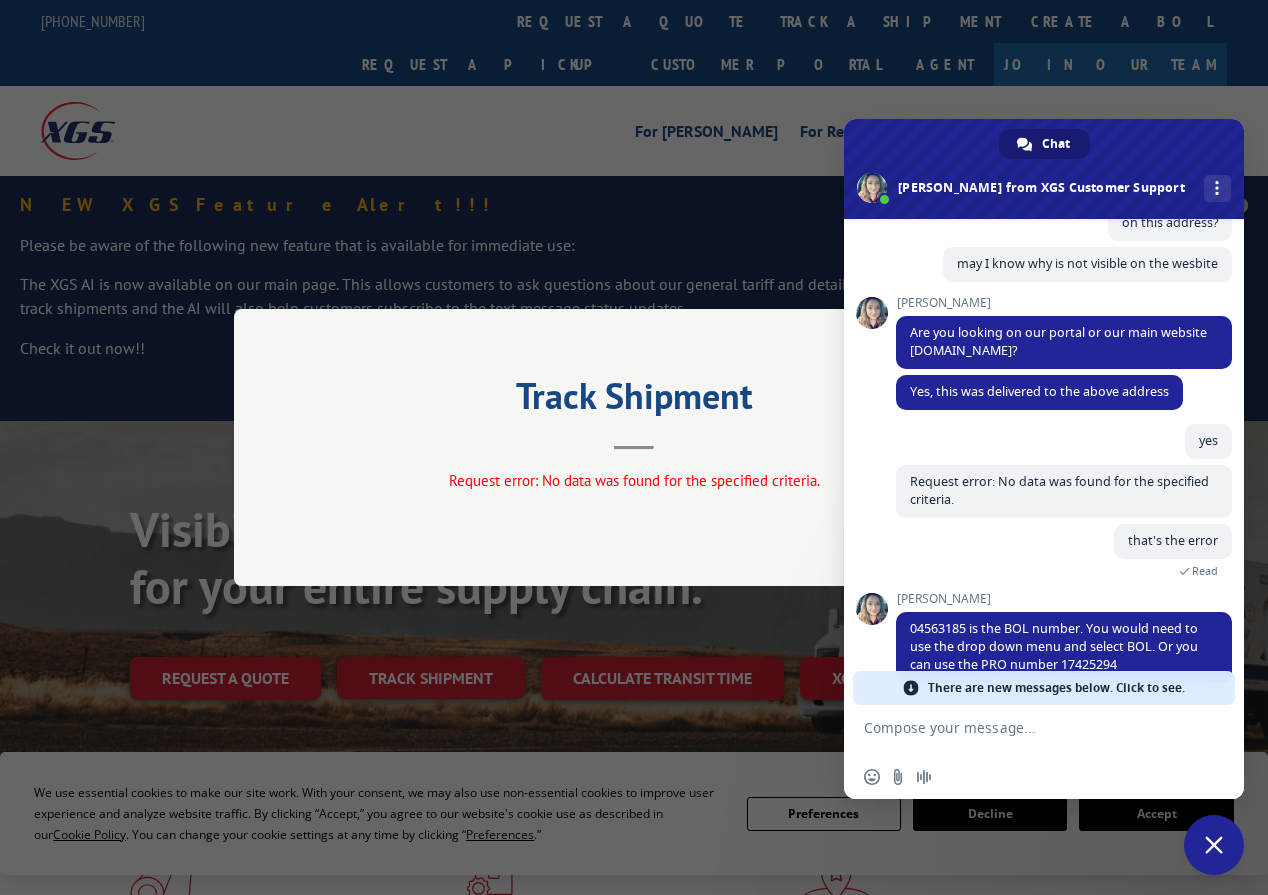 scroll, scrollTop: 440, scrollLeft: 0, axis: vertical 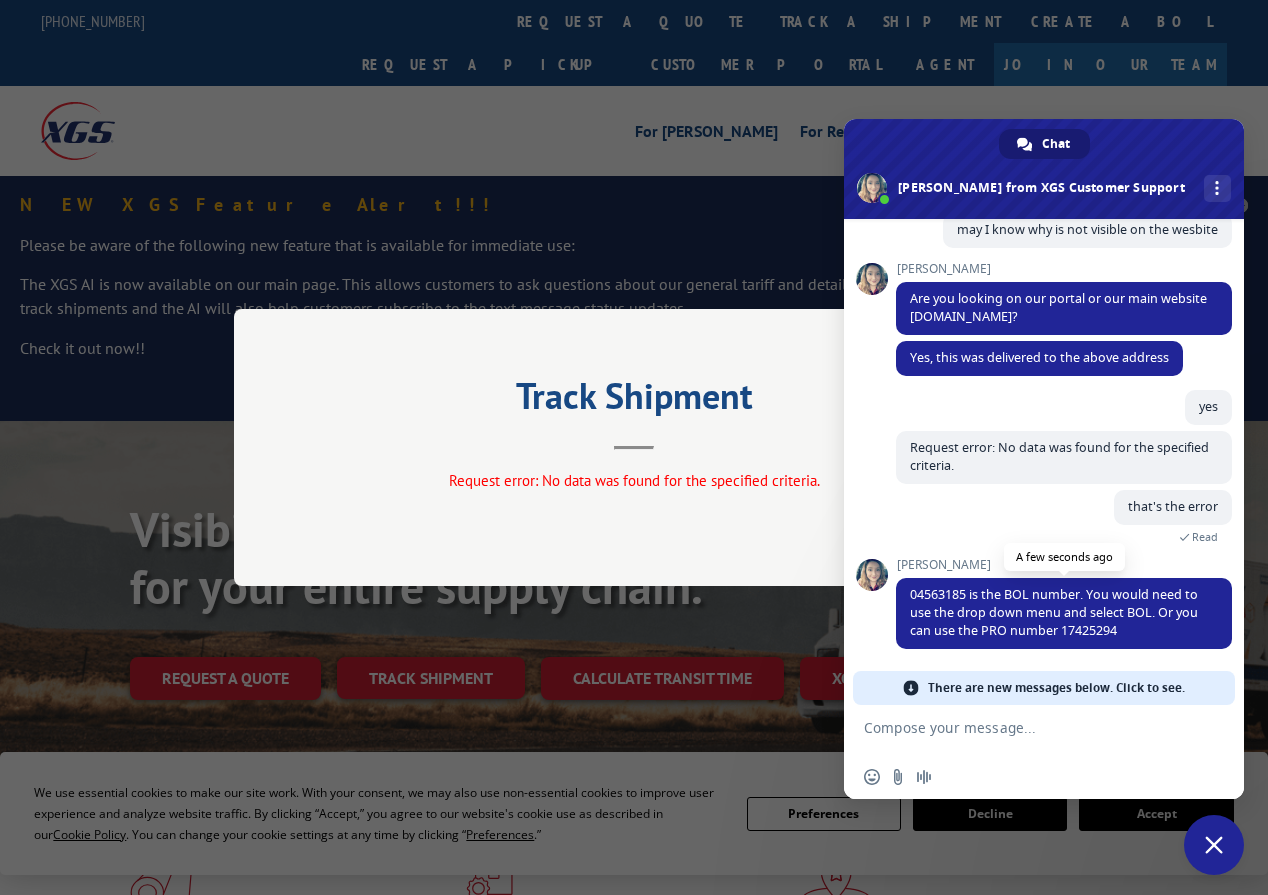 click on "04563185 is the BOL number. You would need to use the drop down menu and select BOL. Or you can use the PRO number 17425294" at bounding box center [1054, 612] 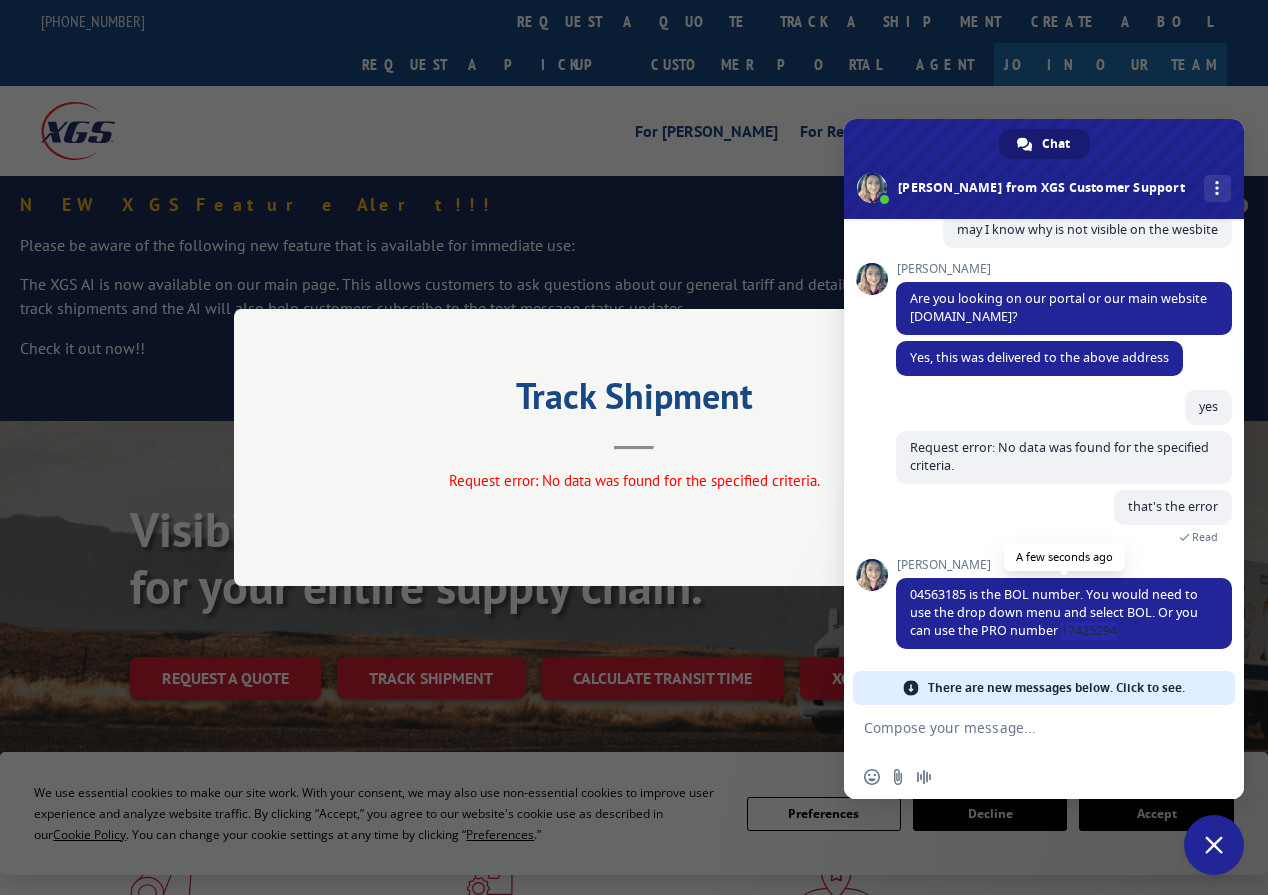 click on "04563185 is the BOL number. You would need to use the drop down menu and select BOL. Or you can use the PRO number 17425294" at bounding box center [1054, 612] 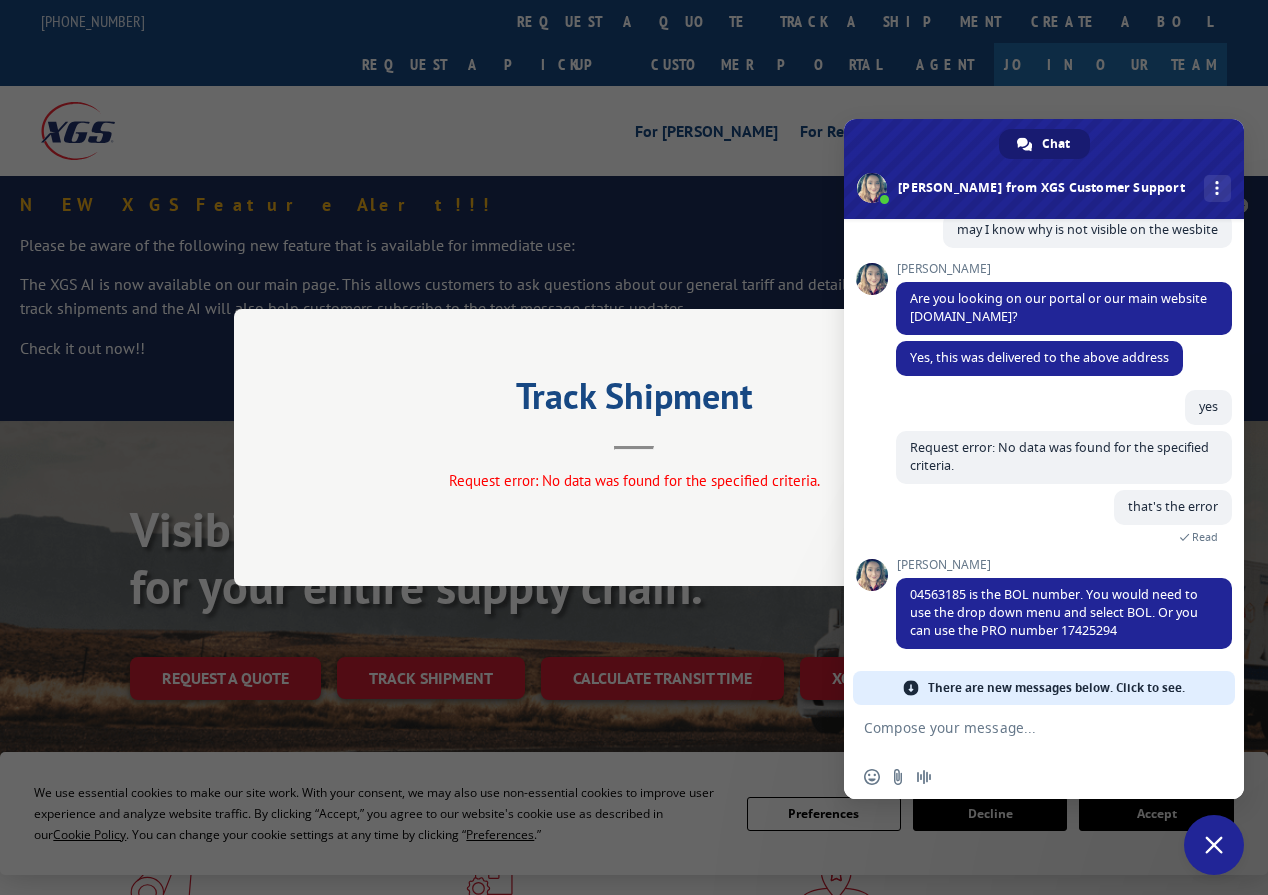 click at bounding box center (1024, 730) 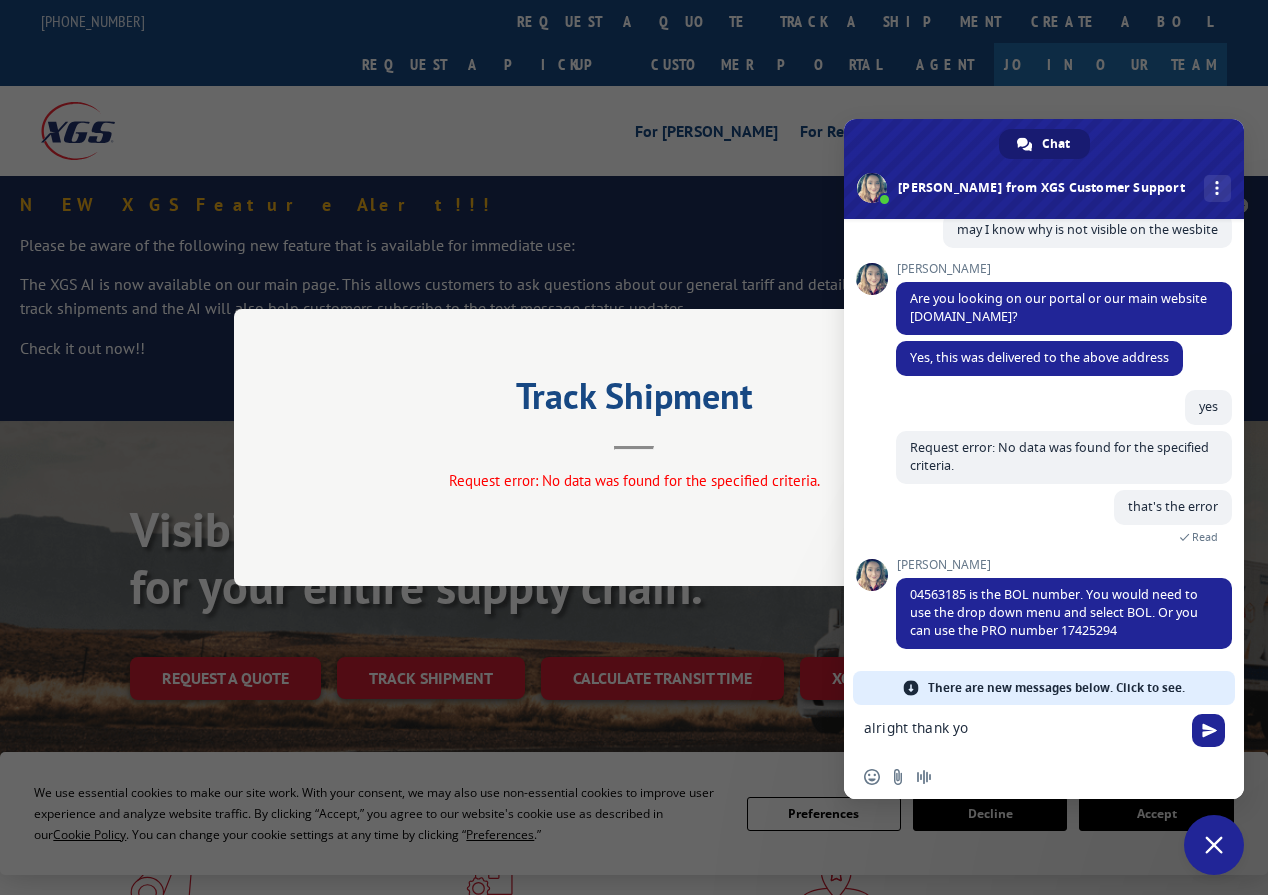type on "alright thank you" 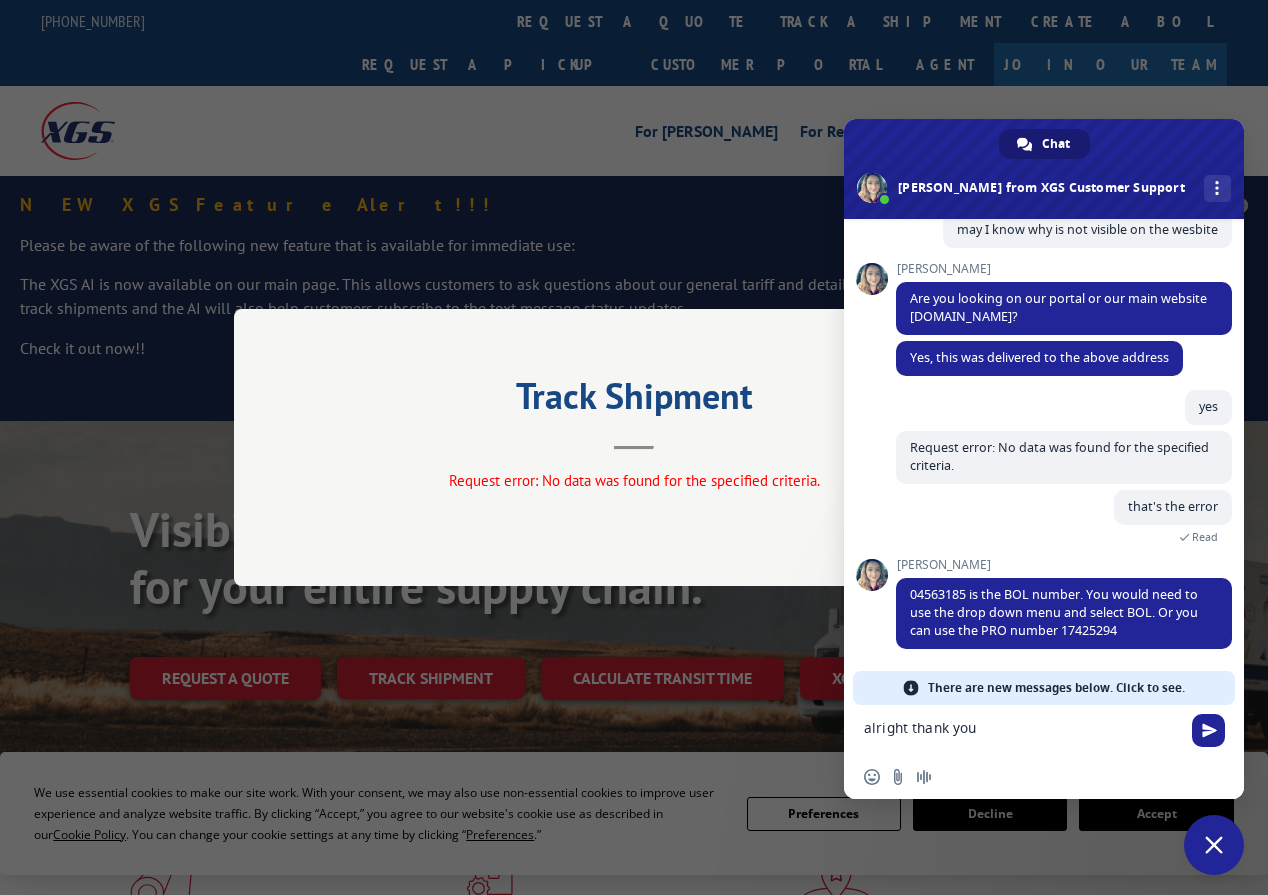 type 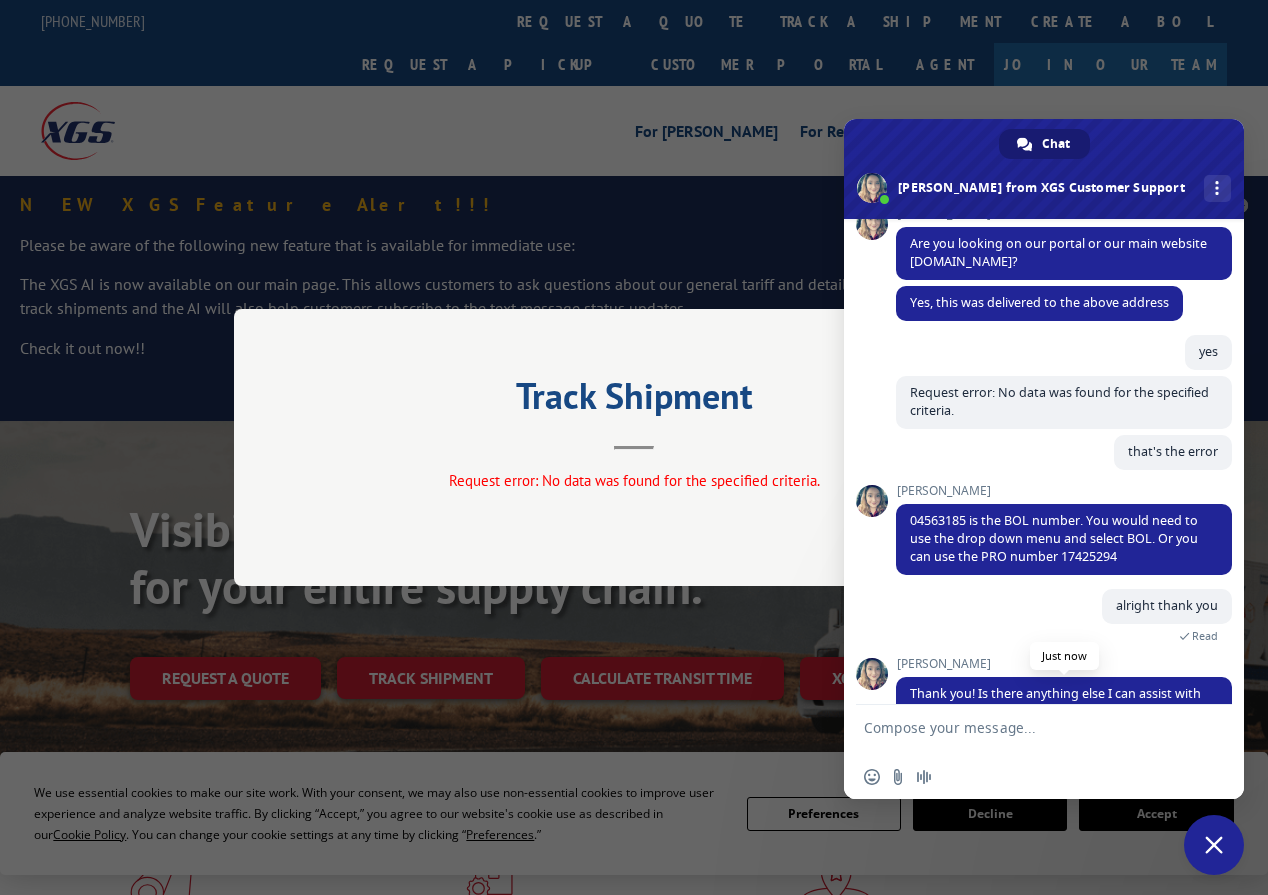 scroll, scrollTop: 542, scrollLeft: 0, axis: vertical 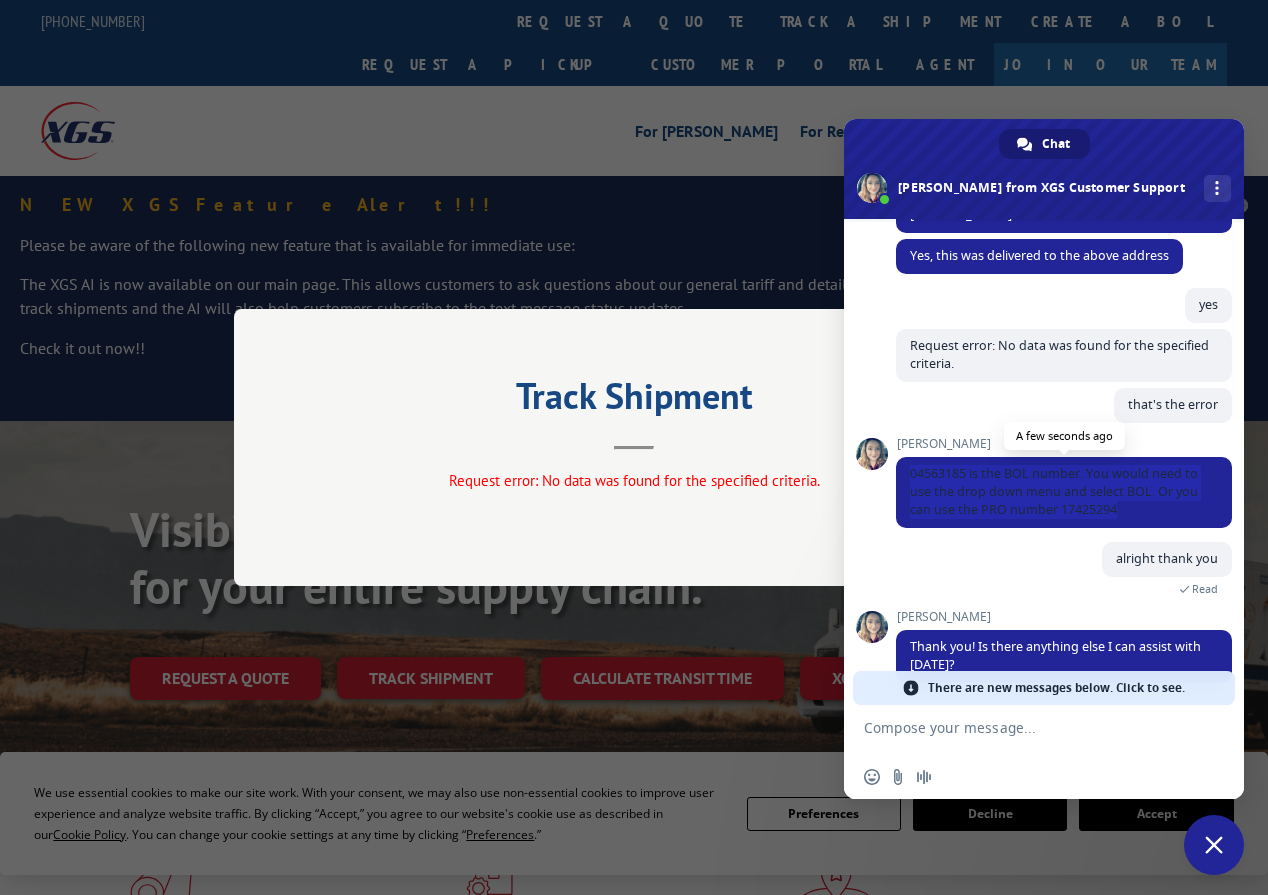 drag, startPoint x: 1135, startPoint y: 505, endPoint x: 902, endPoint y: 472, distance: 235.3253 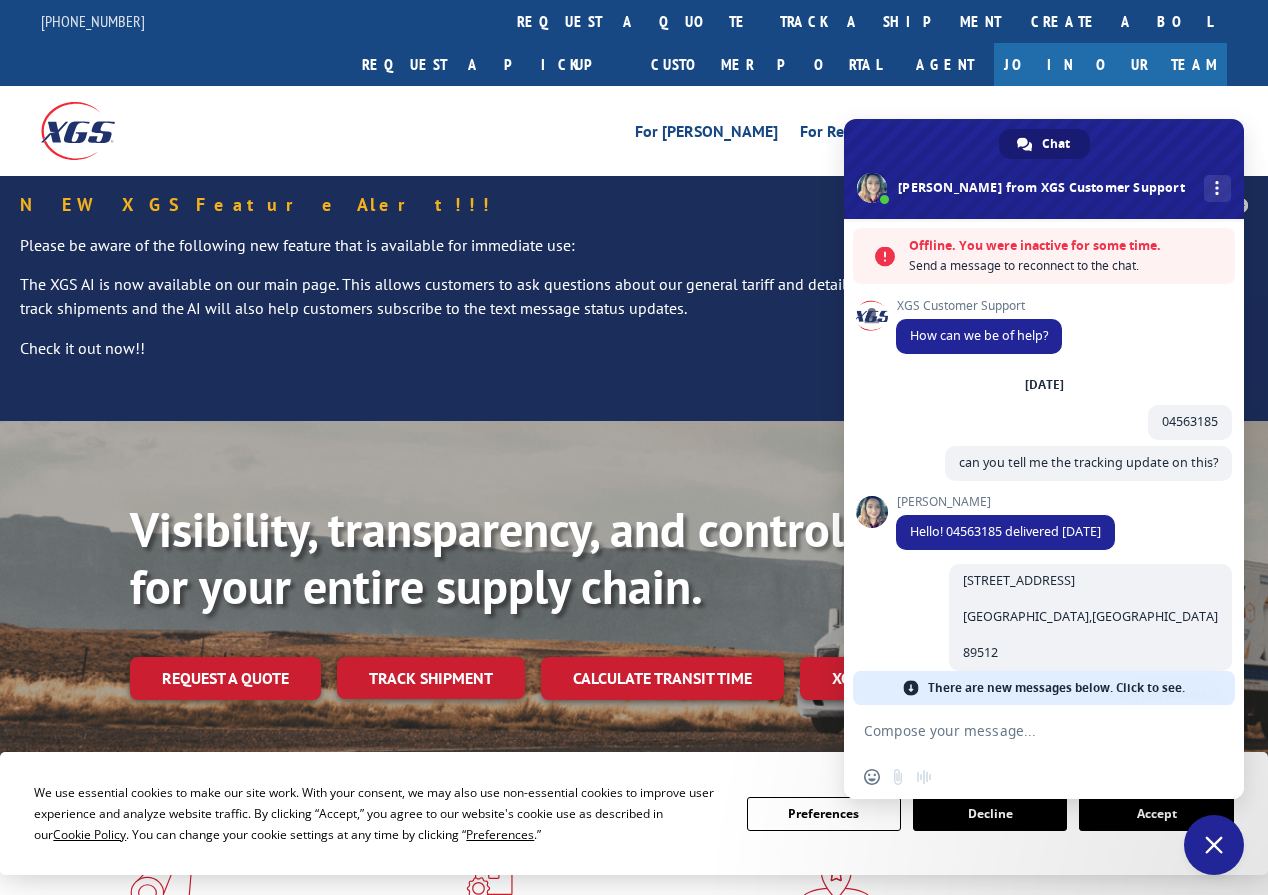 scroll, scrollTop: 0, scrollLeft: 0, axis: both 